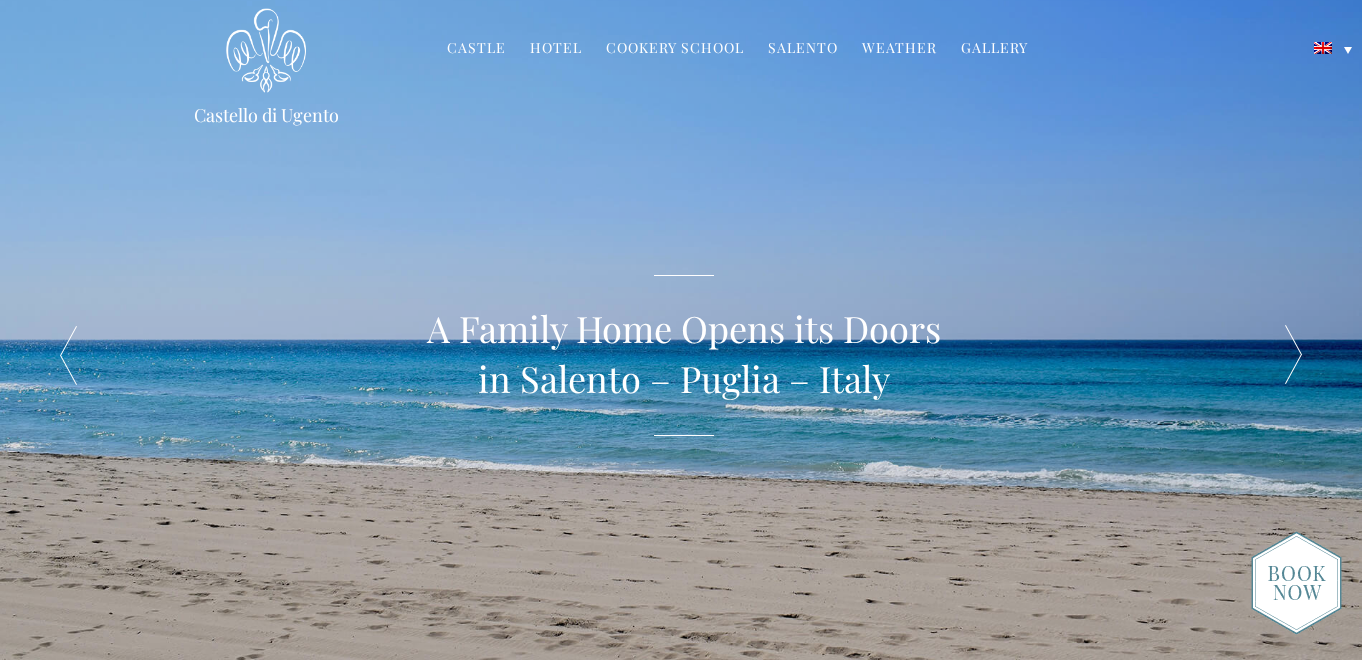 scroll, scrollTop: 0, scrollLeft: 0, axis: both 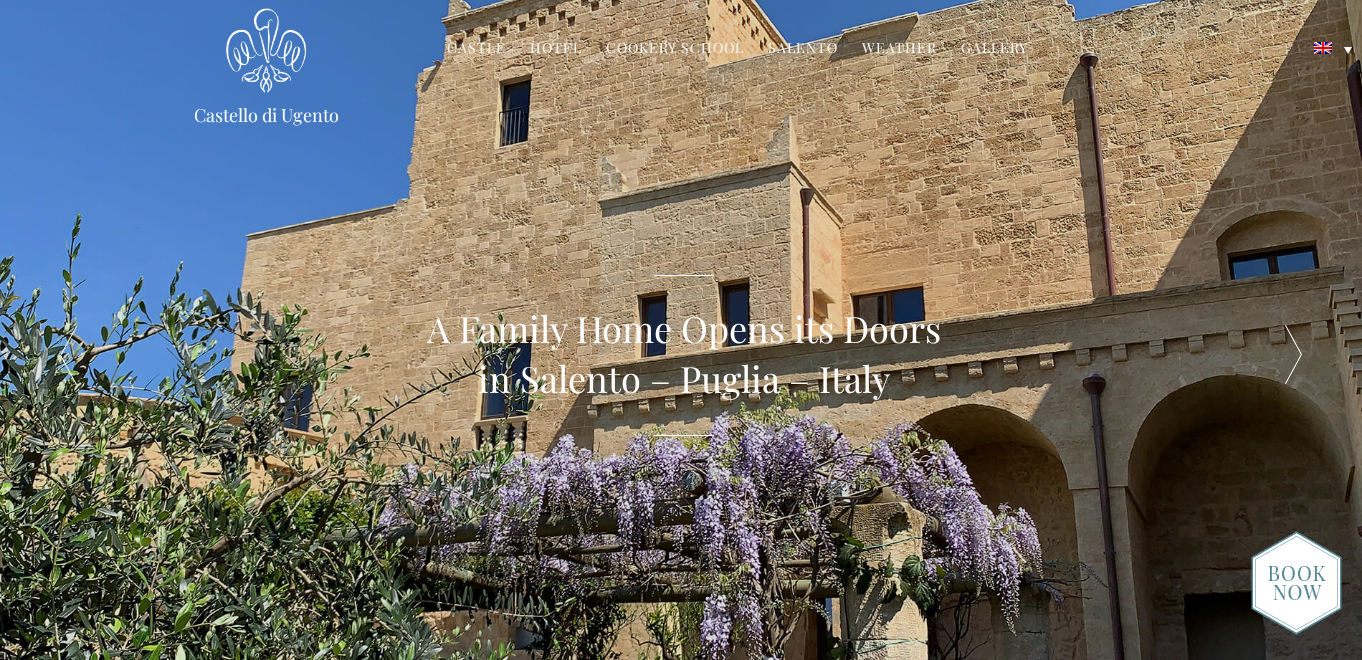 click at bounding box center [1294, 355] 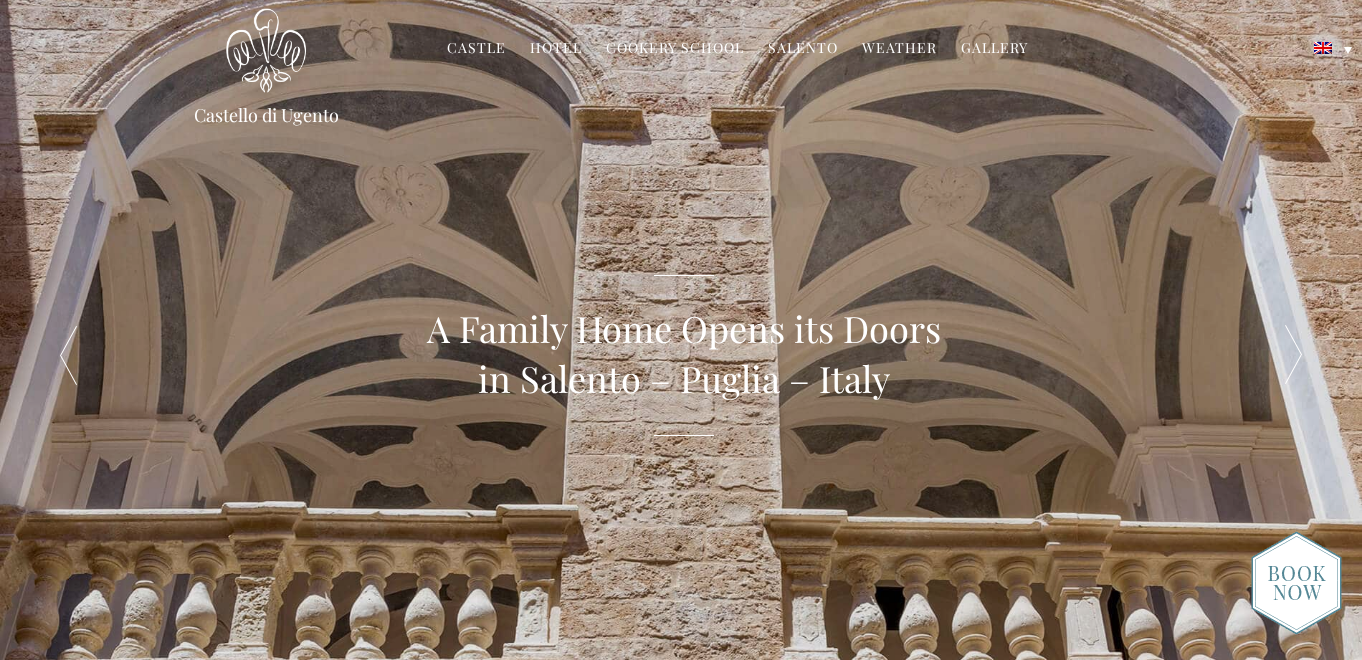 click at bounding box center (1294, 355) 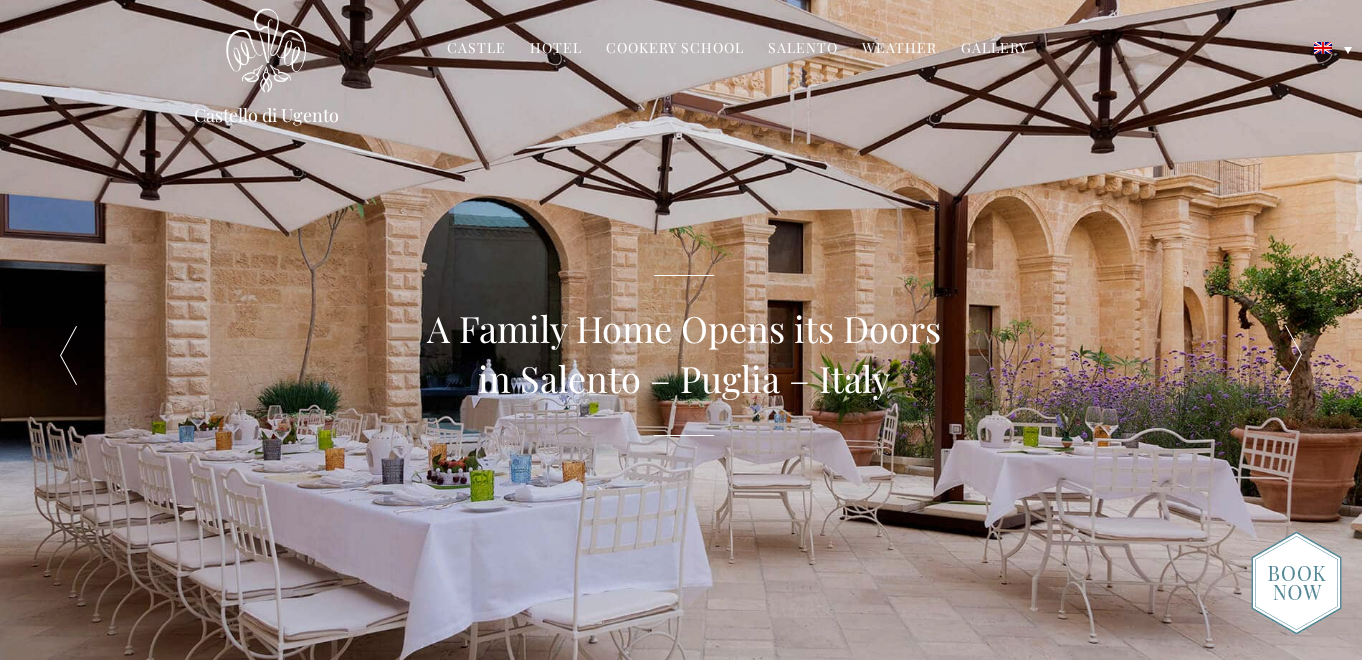 click at bounding box center (1294, 355) 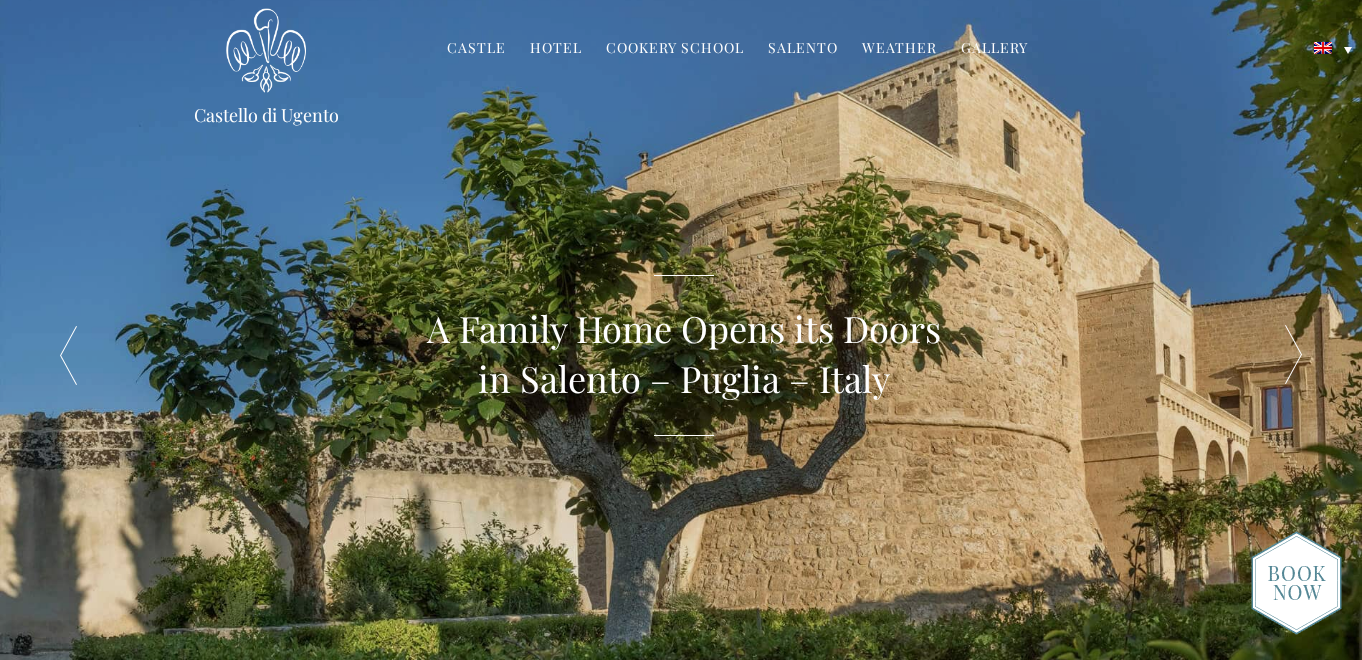 click at bounding box center (1294, 355) 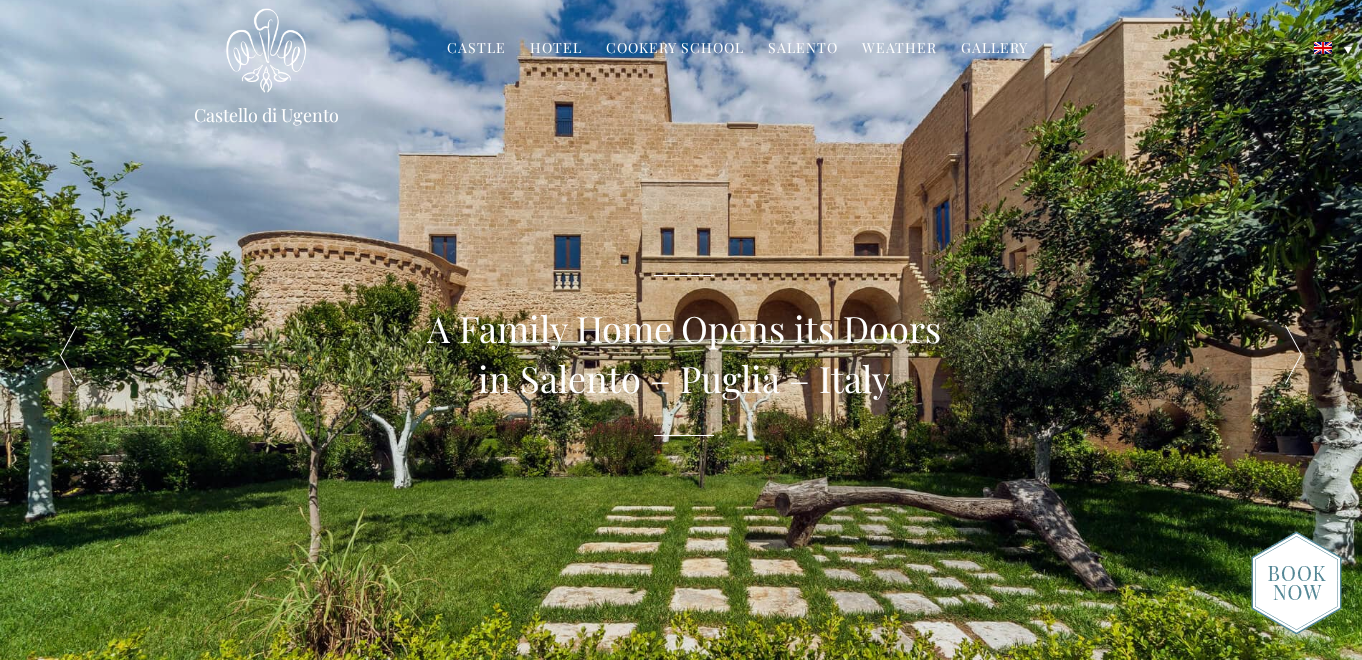 click at bounding box center (1294, 355) 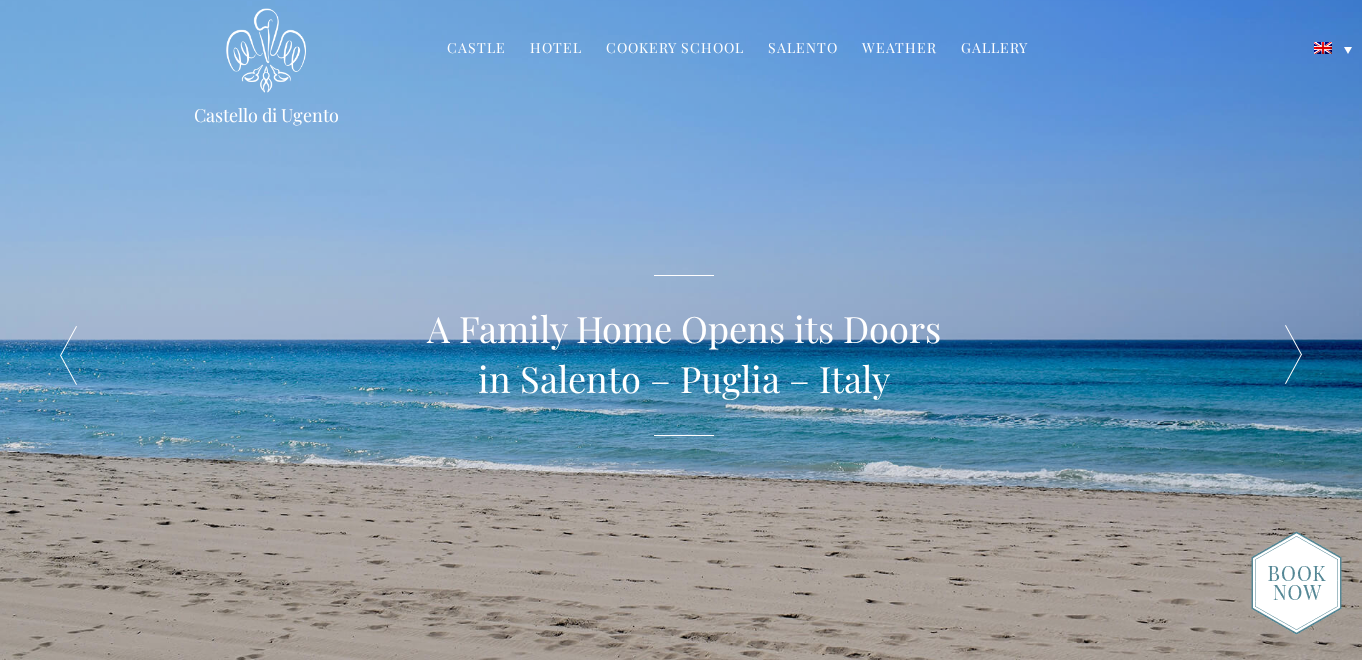 click at bounding box center [1294, 355] 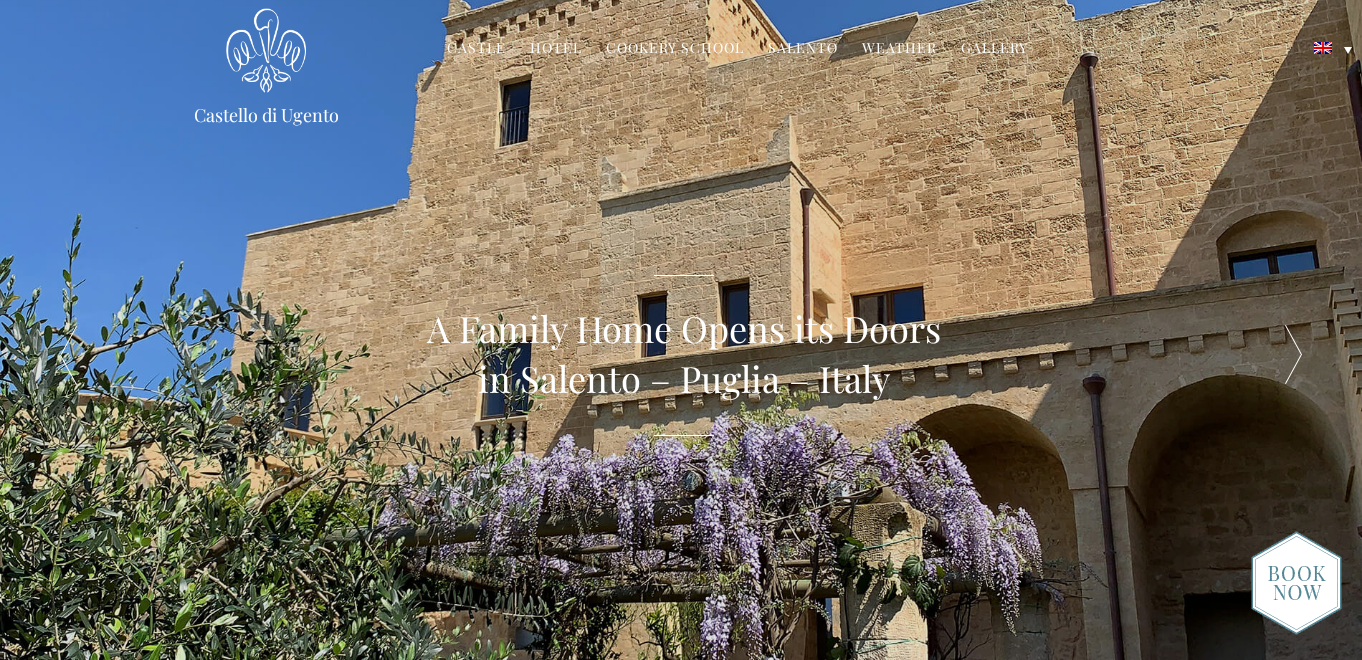 click at bounding box center [1294, 355] 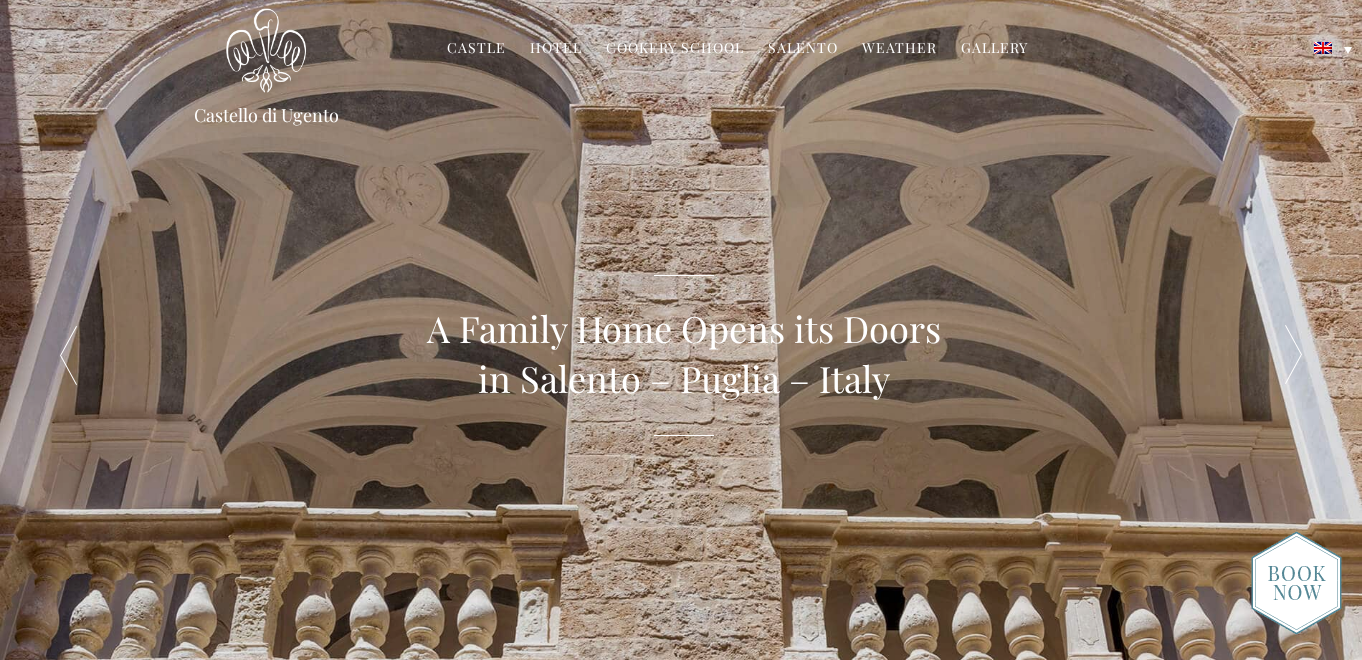 click at bounding box center (1294, 355) 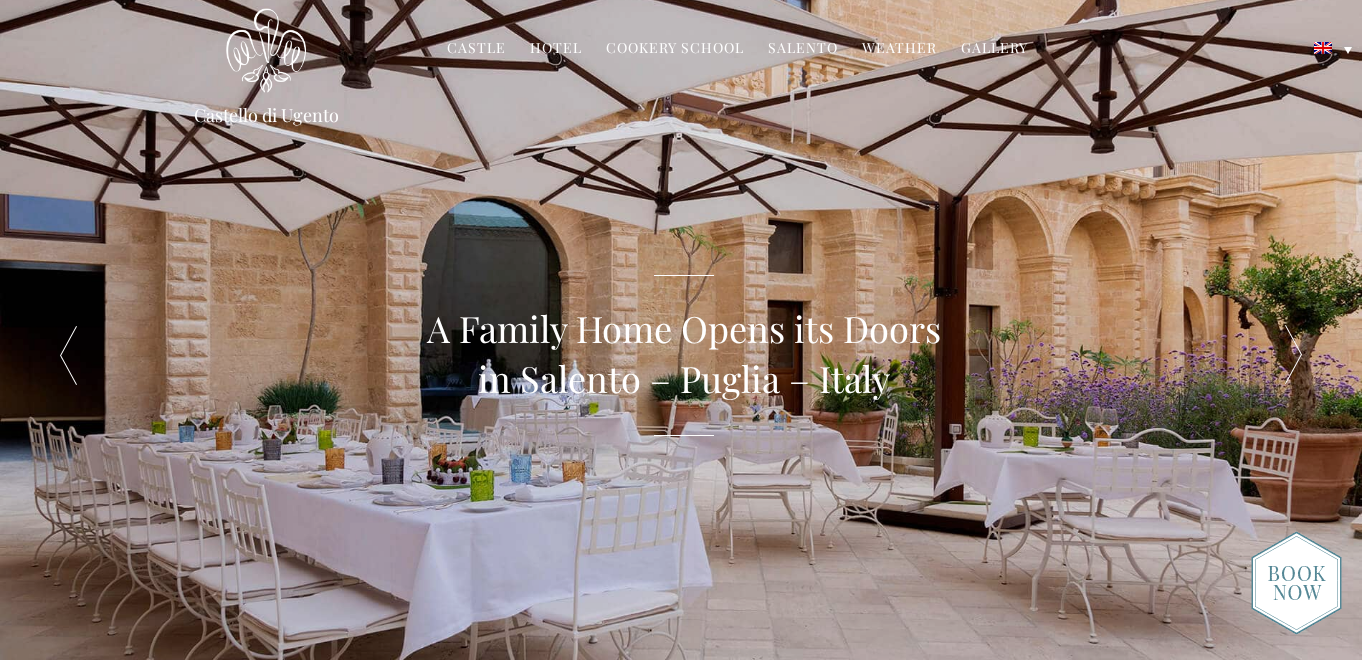 click at bounding box center (1294, 355) 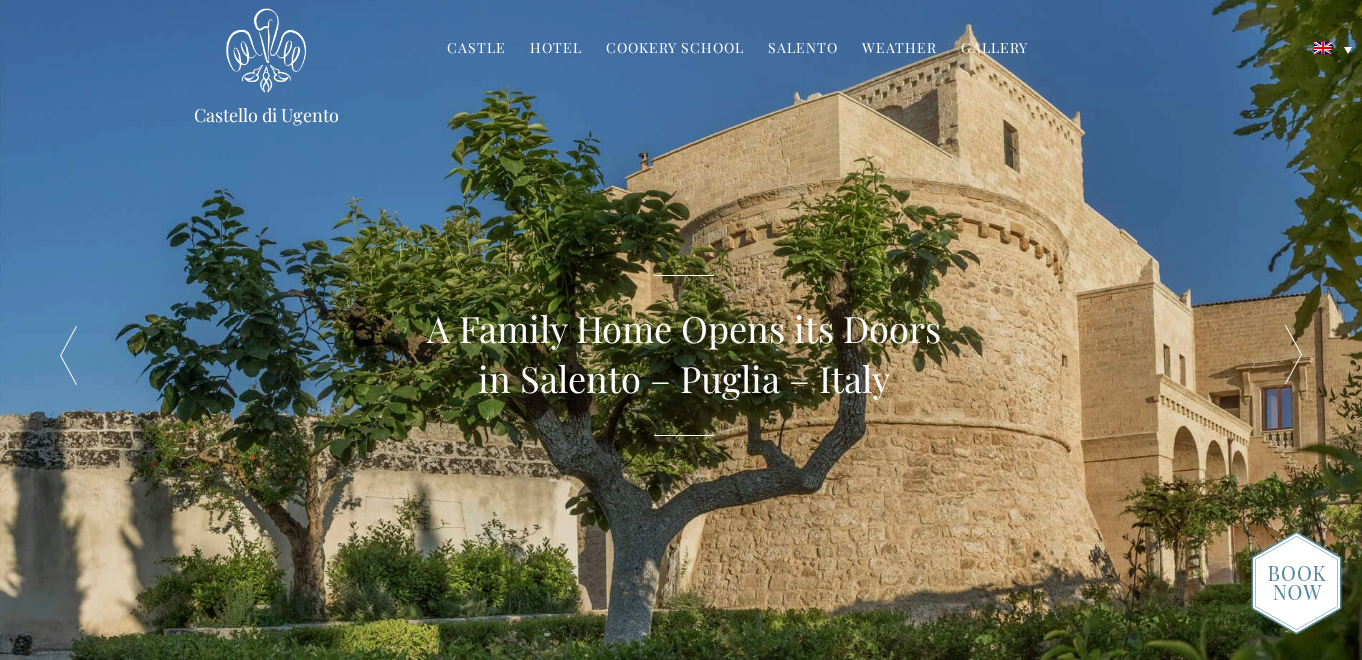 click at bounding box center [1294, 355] 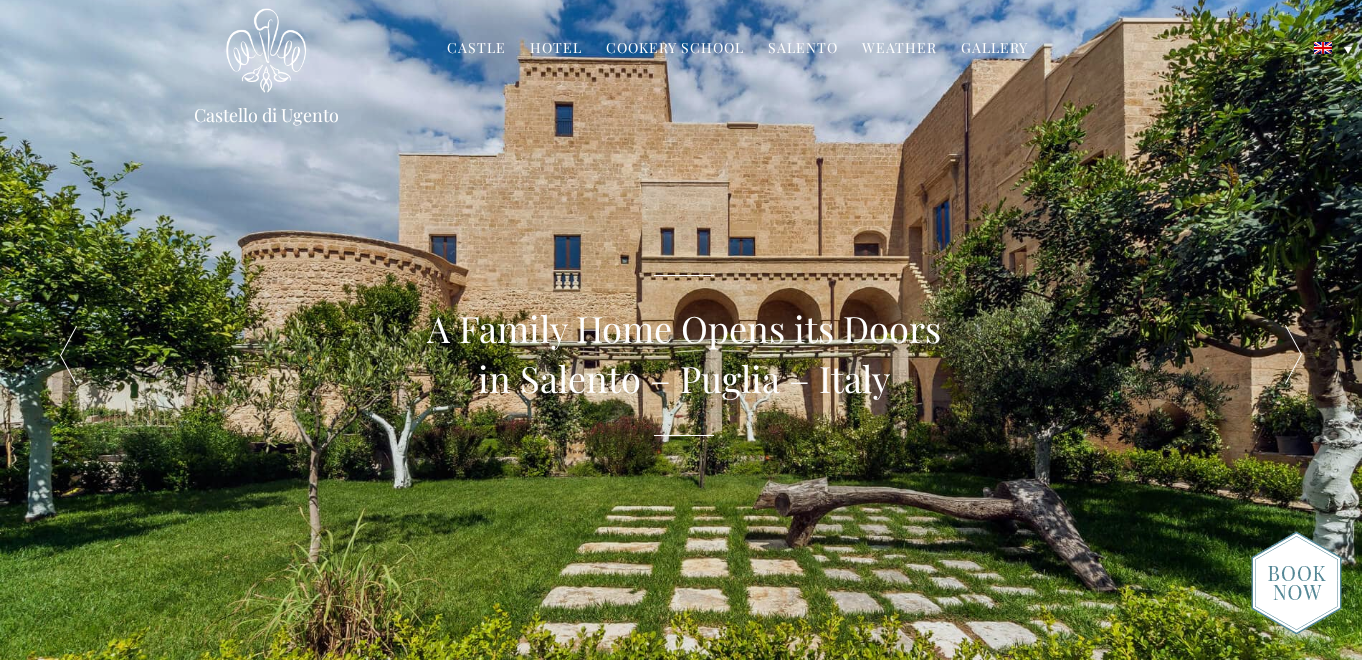 click at bounding box center (1294, 355) 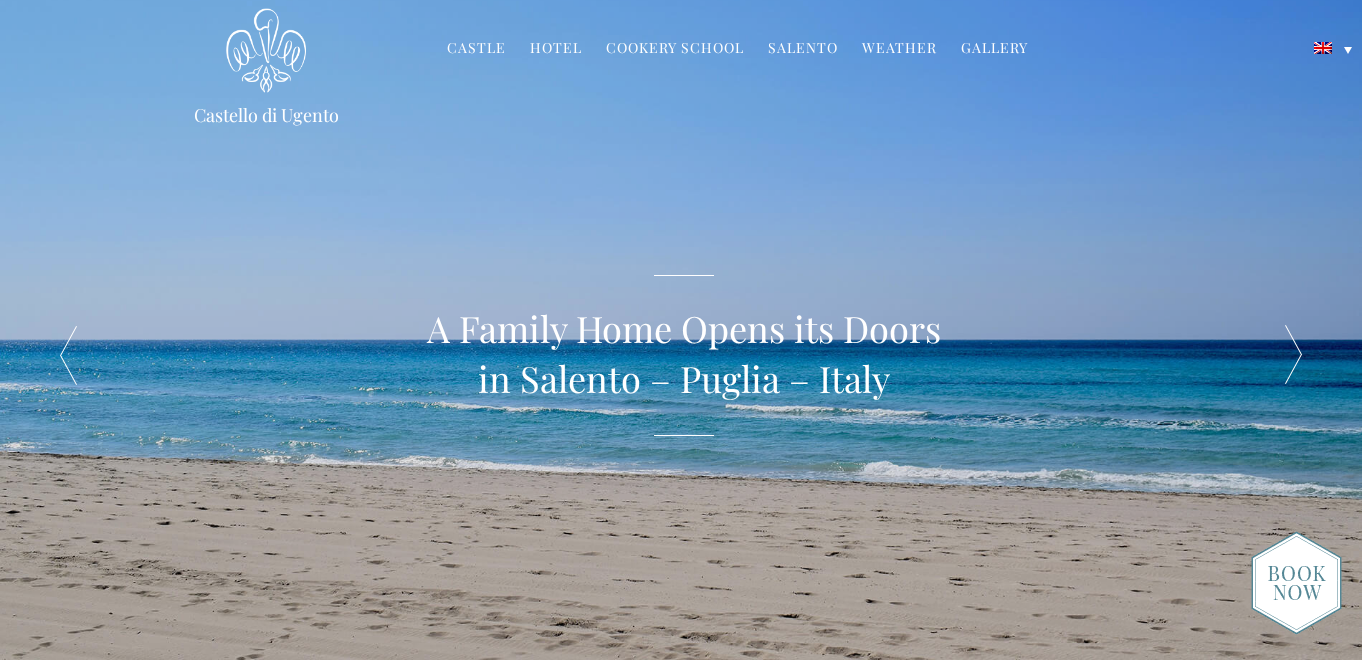 click at bounding box center [1294, 355] 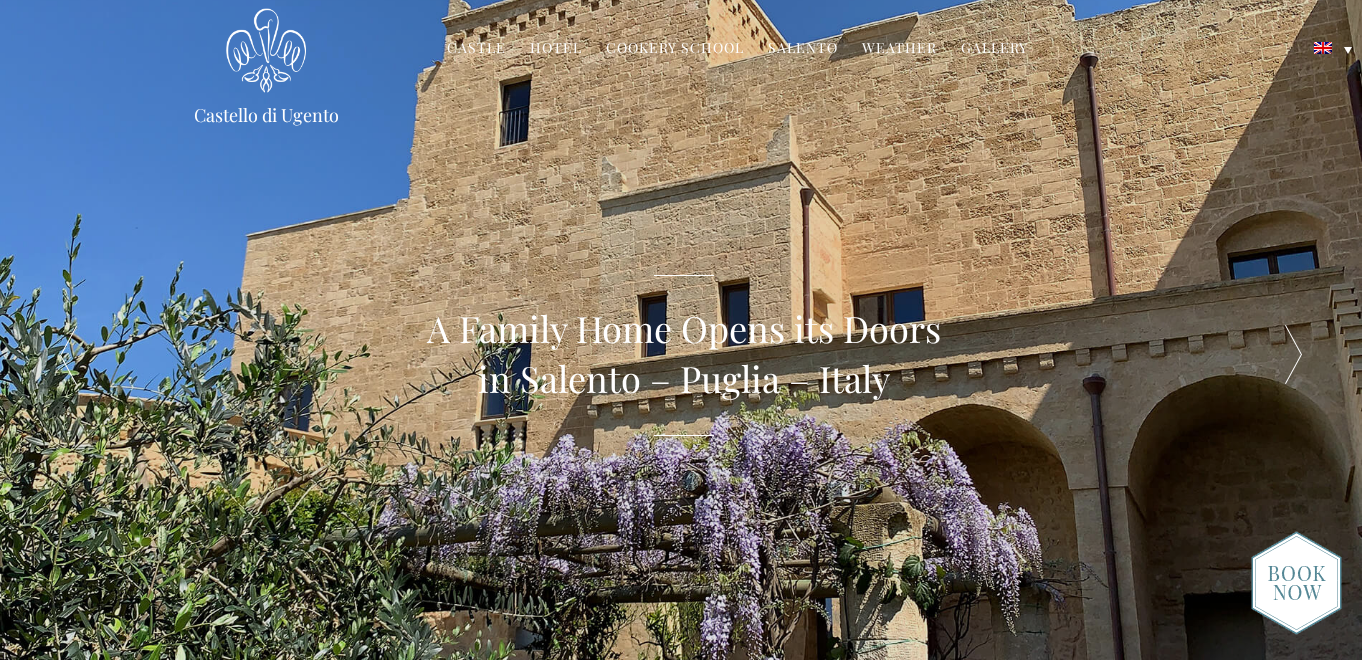 click at bounding box center [1294, 355] 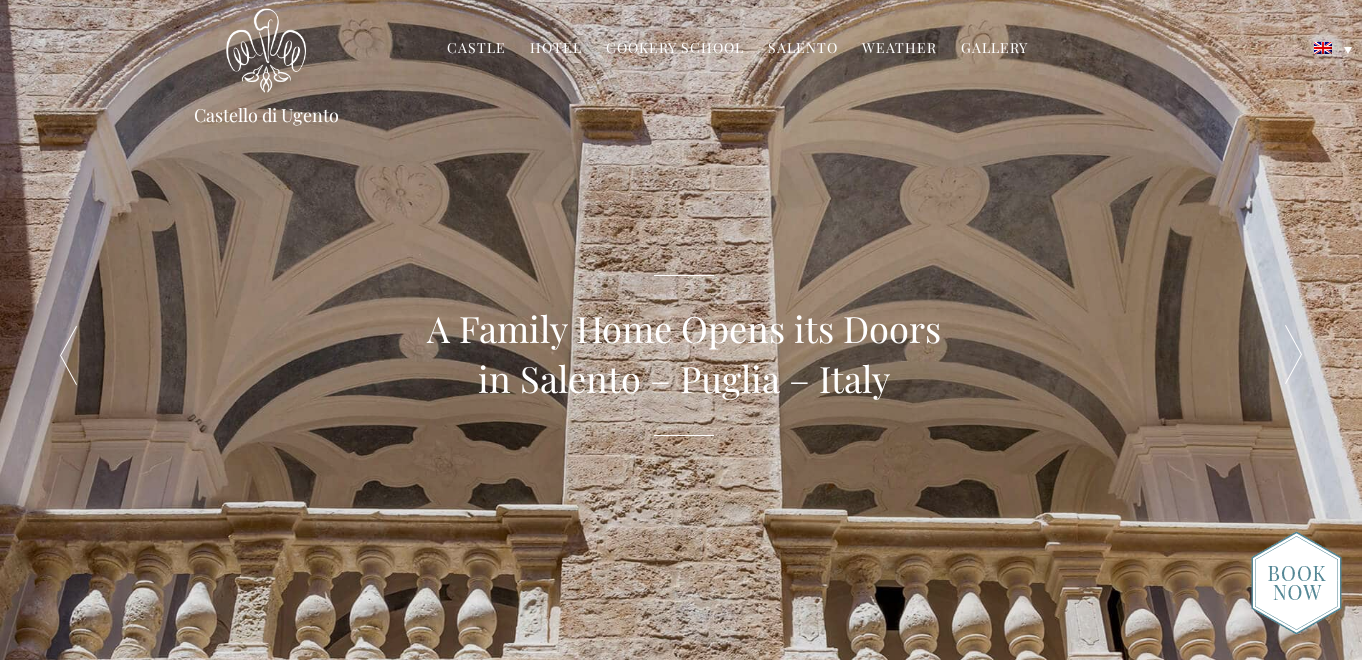 click at bounding box center [1294, 355] 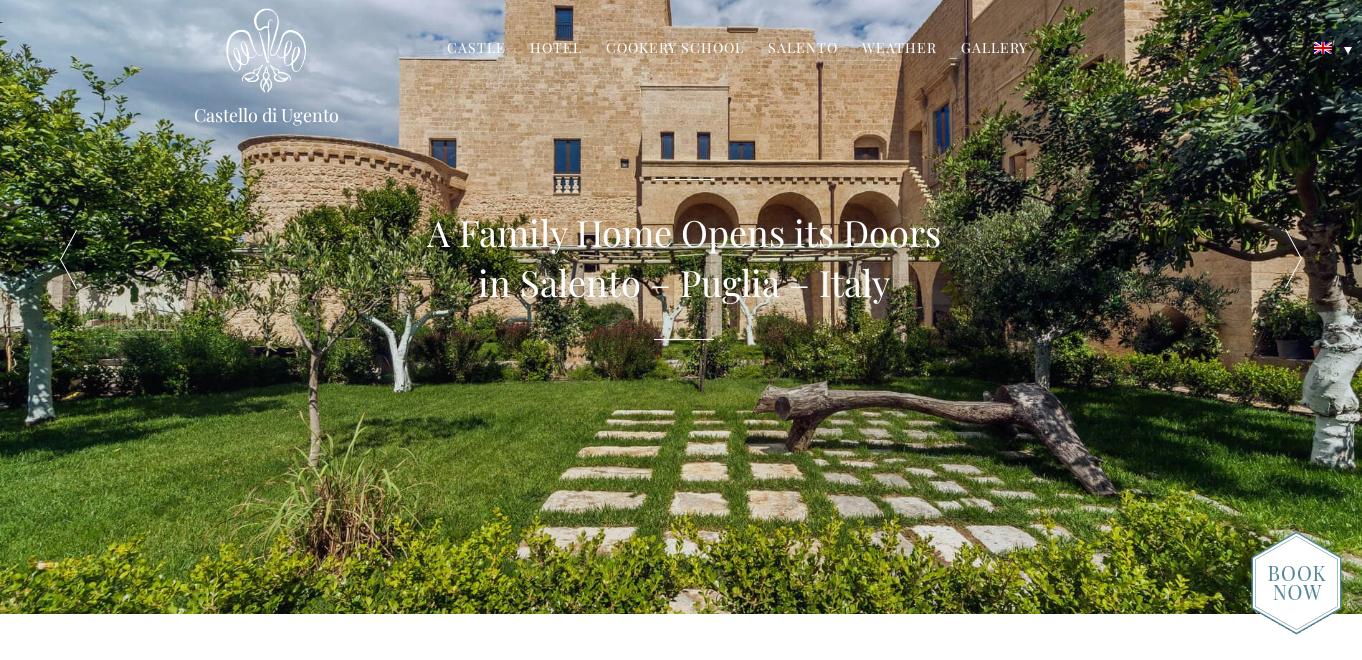 scroll, scrollTop: 0, scrollLeft: 0, axis: both 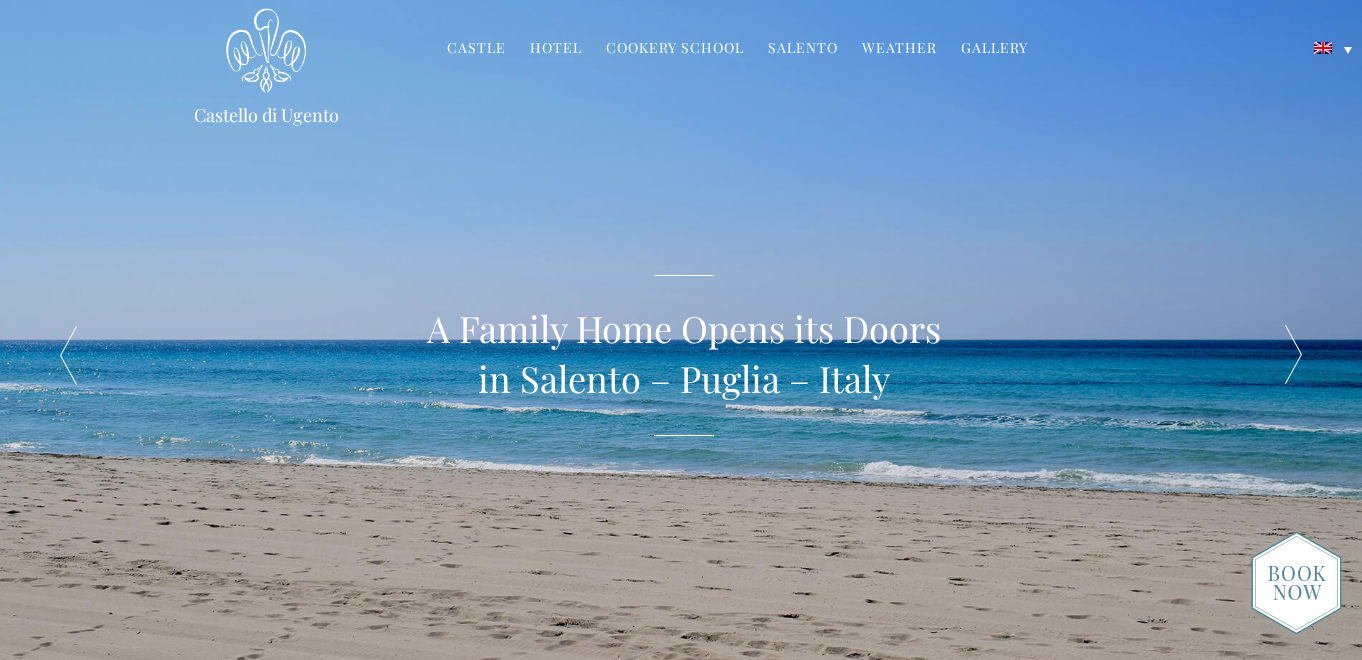 click at bounding box center (1294, 355) 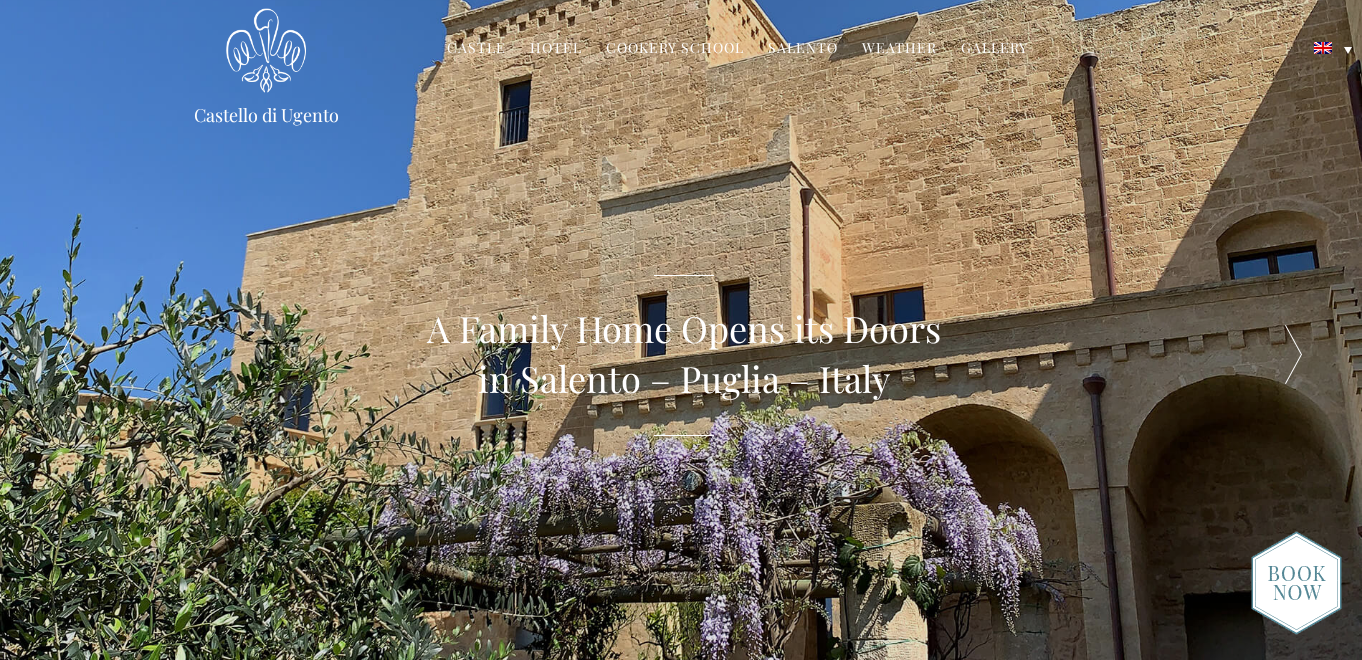 click at bounding box center [1294, 355] 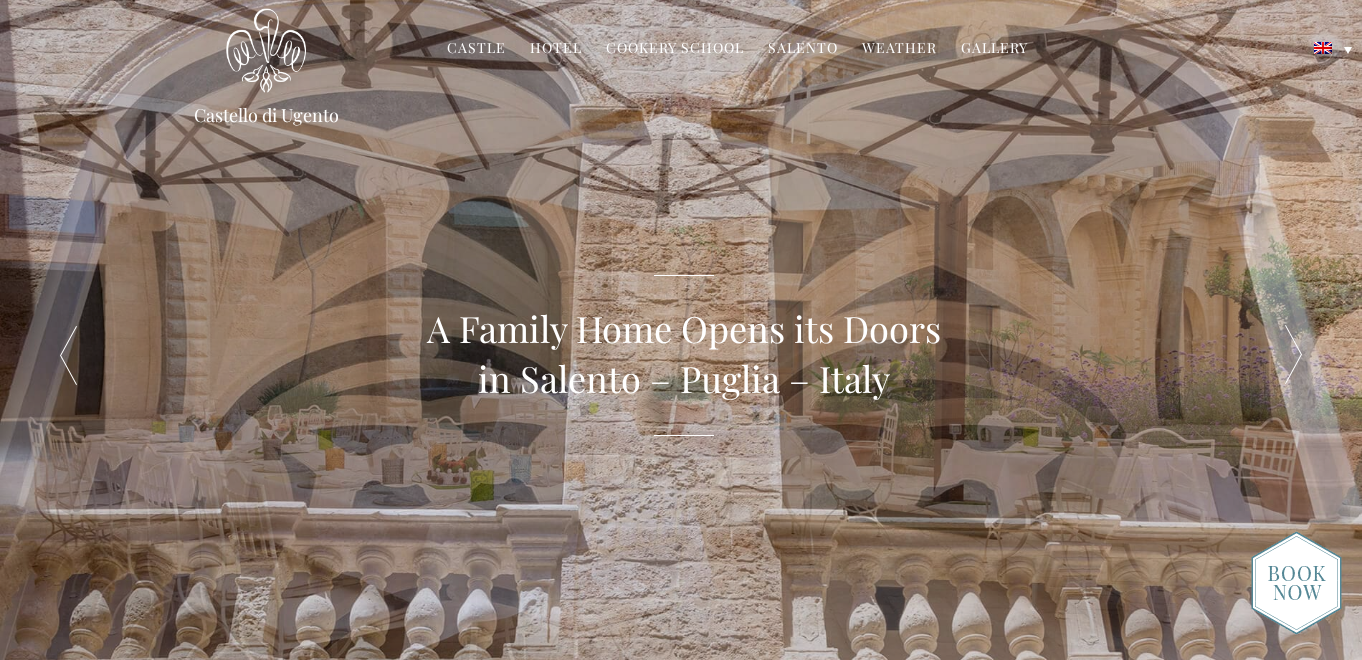 click at bounding box center [1294, 355] 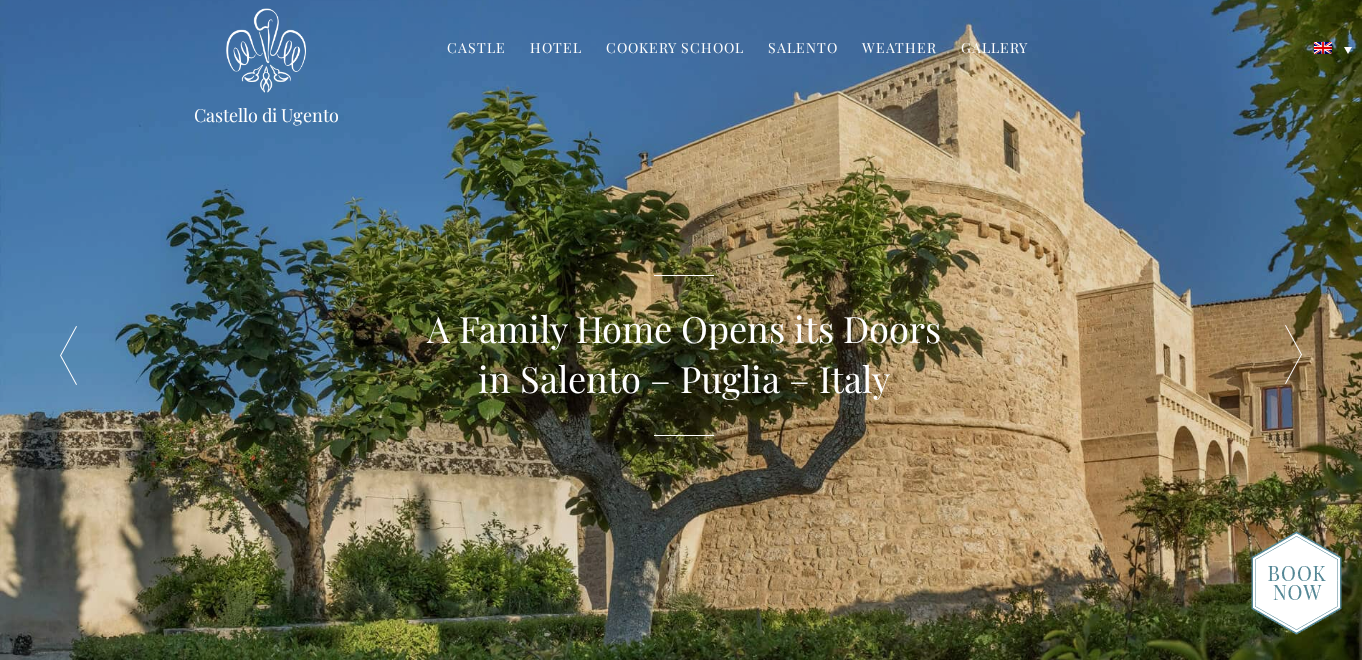 click at bounding box center (1294, 355) 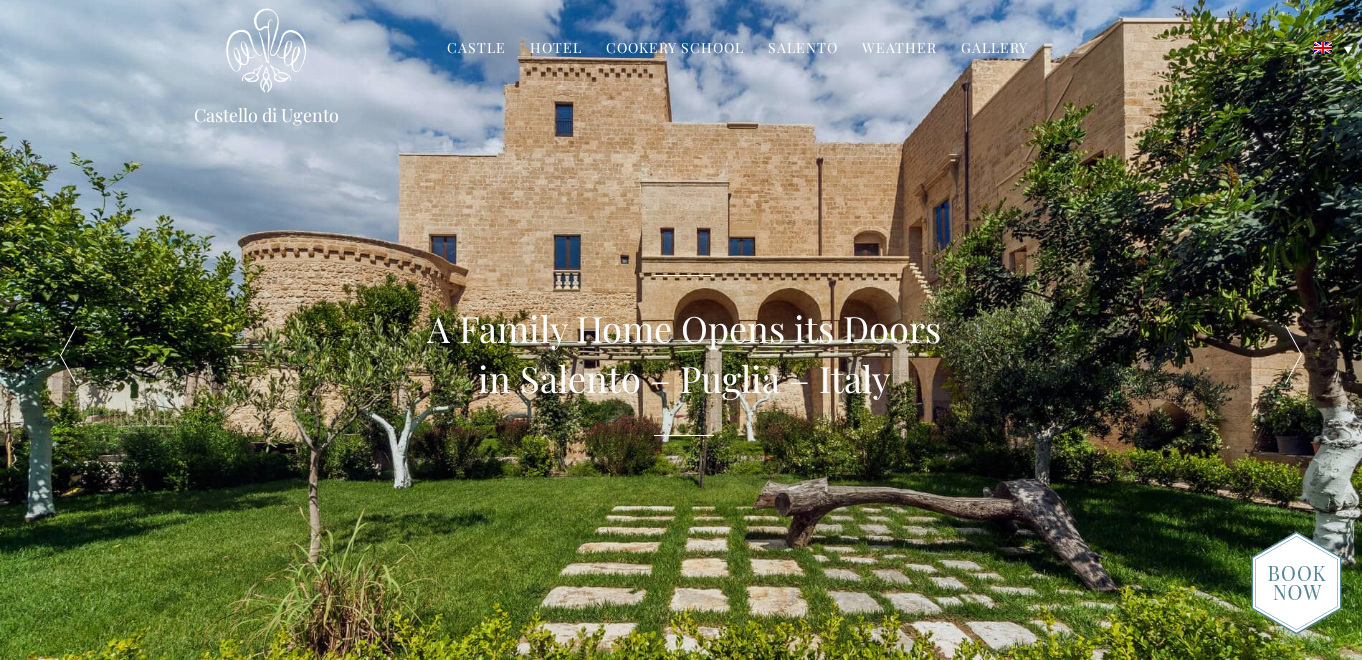 click at bounding box center [1294, 355] 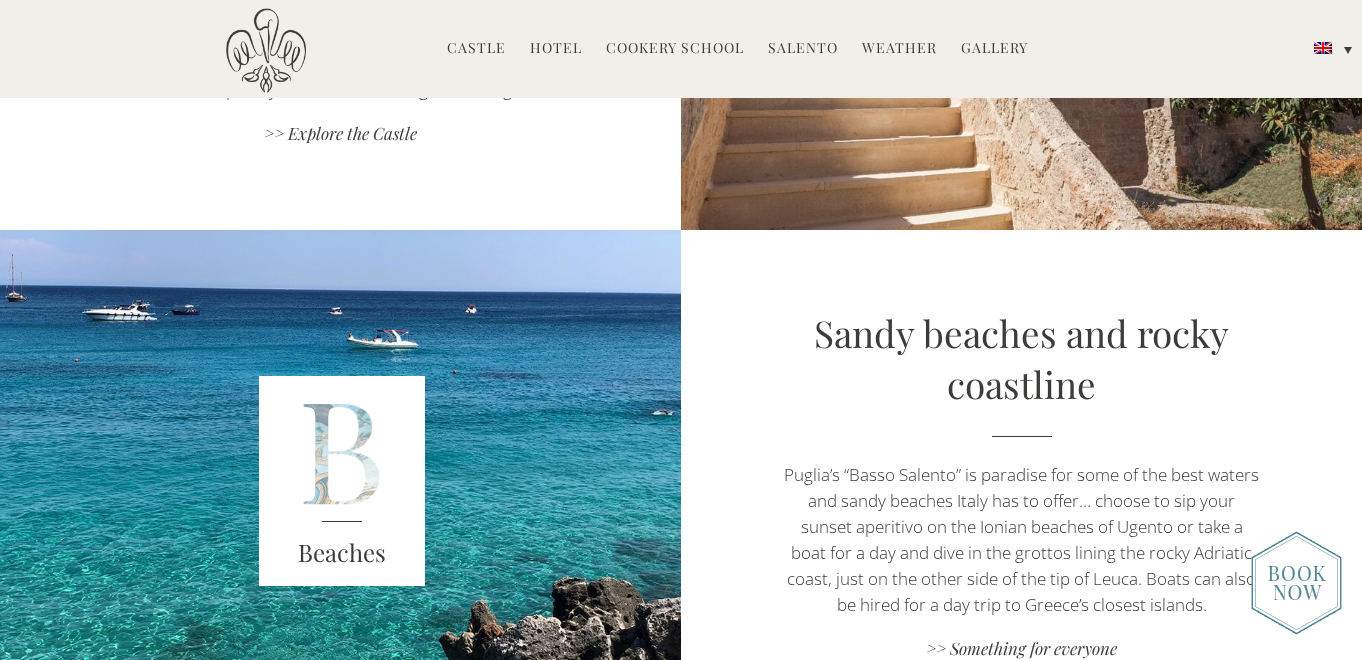 scroll, scrollTop: 3641, scrollLeft: 0, axis: vertical 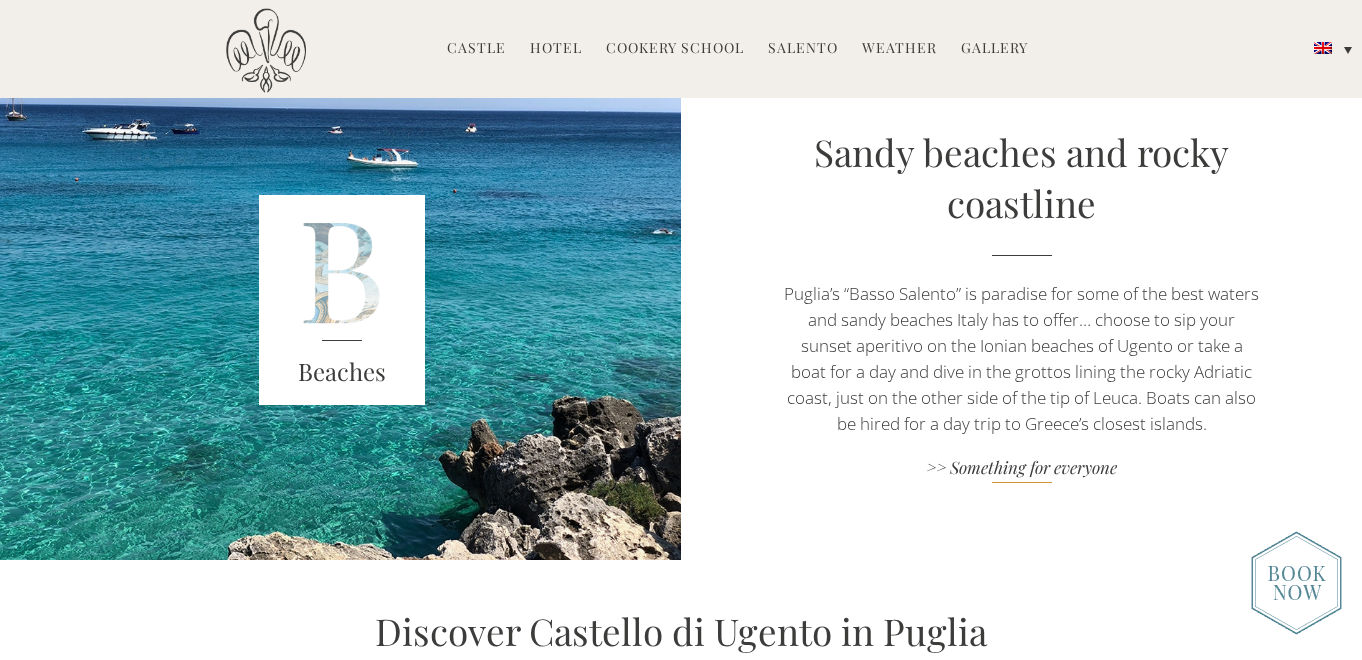 click on ">>  Something for everyone" at bounding box center (1021, 469) 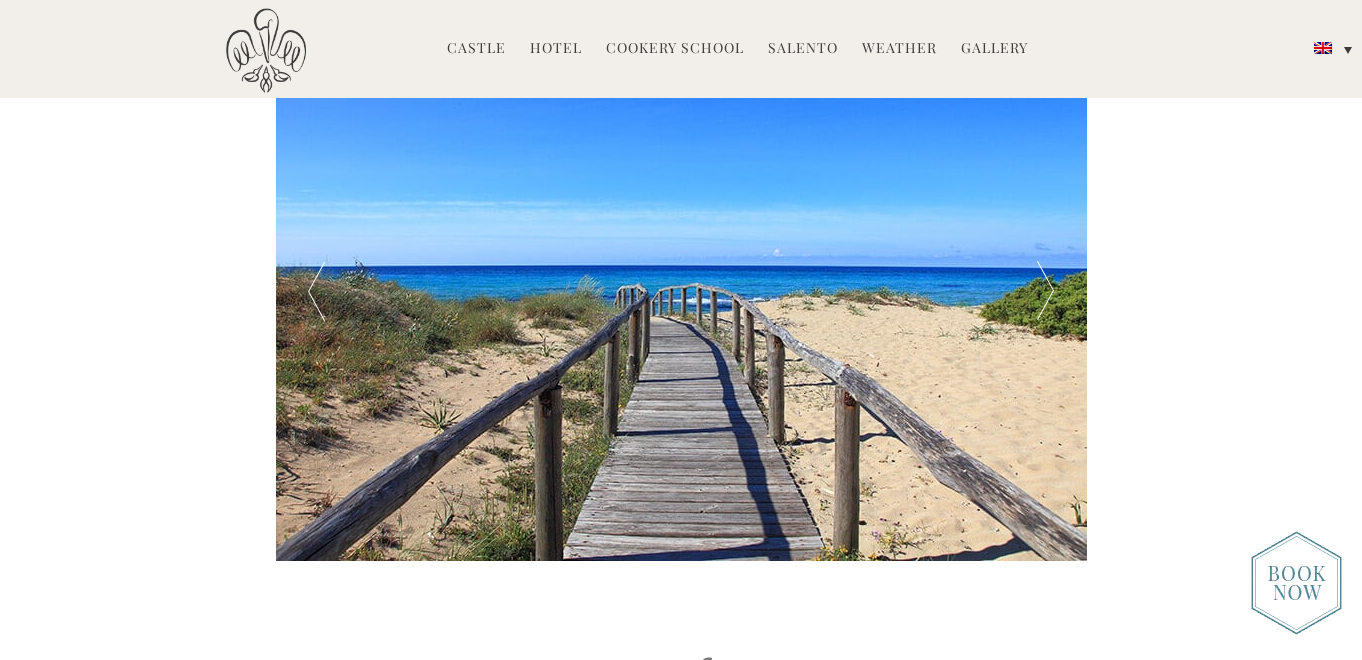 scroll, scrollTop: 895, scrollLeft: 0, axis: vertical 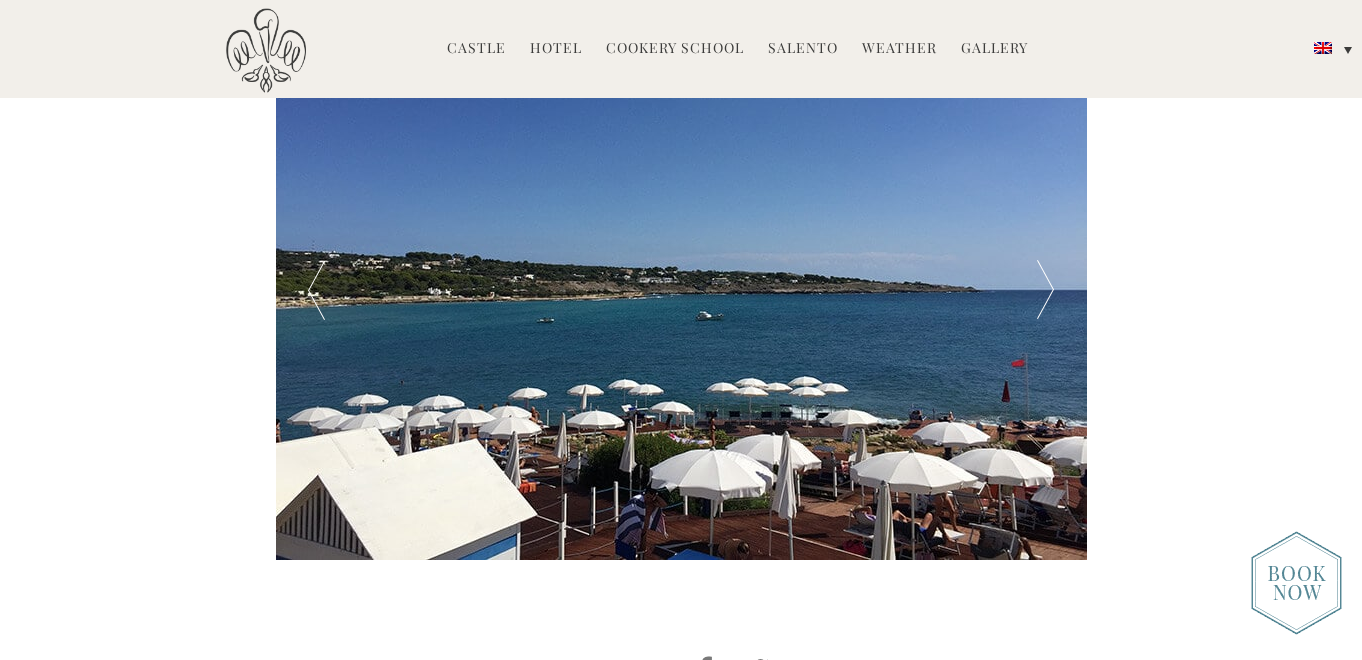click at bounding box center (1045, 290) 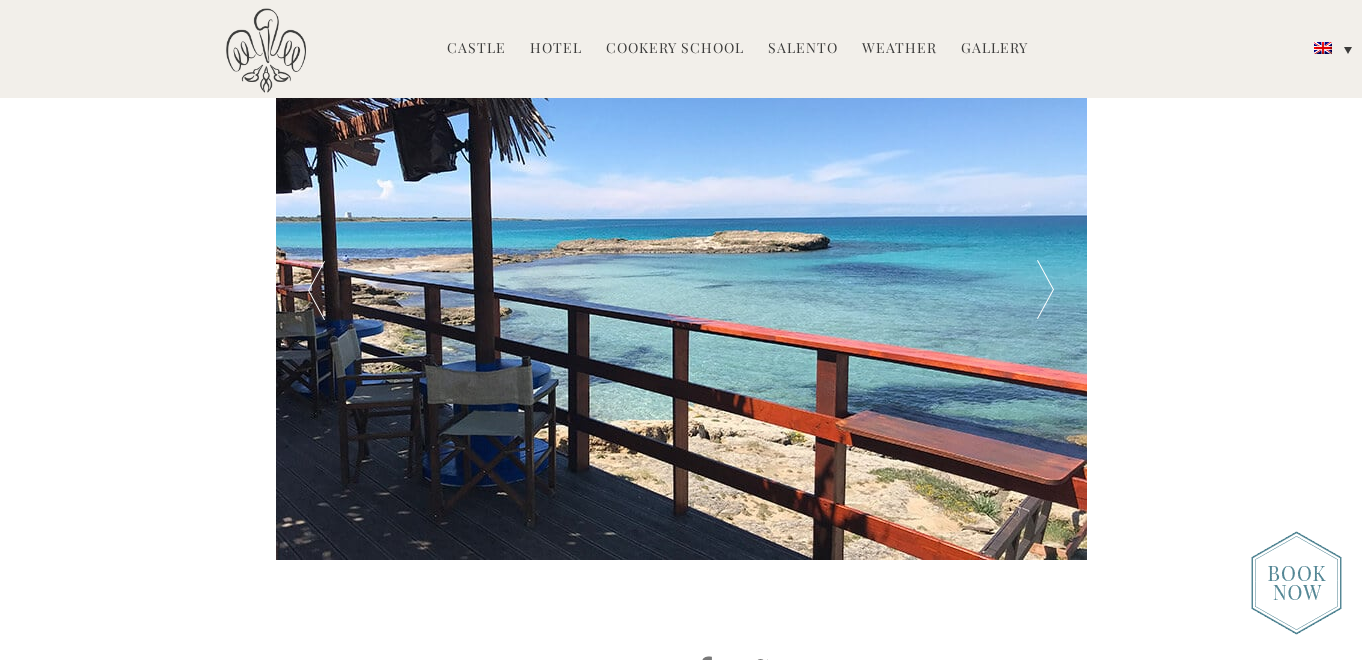 click at bounding box center [1045, 290] 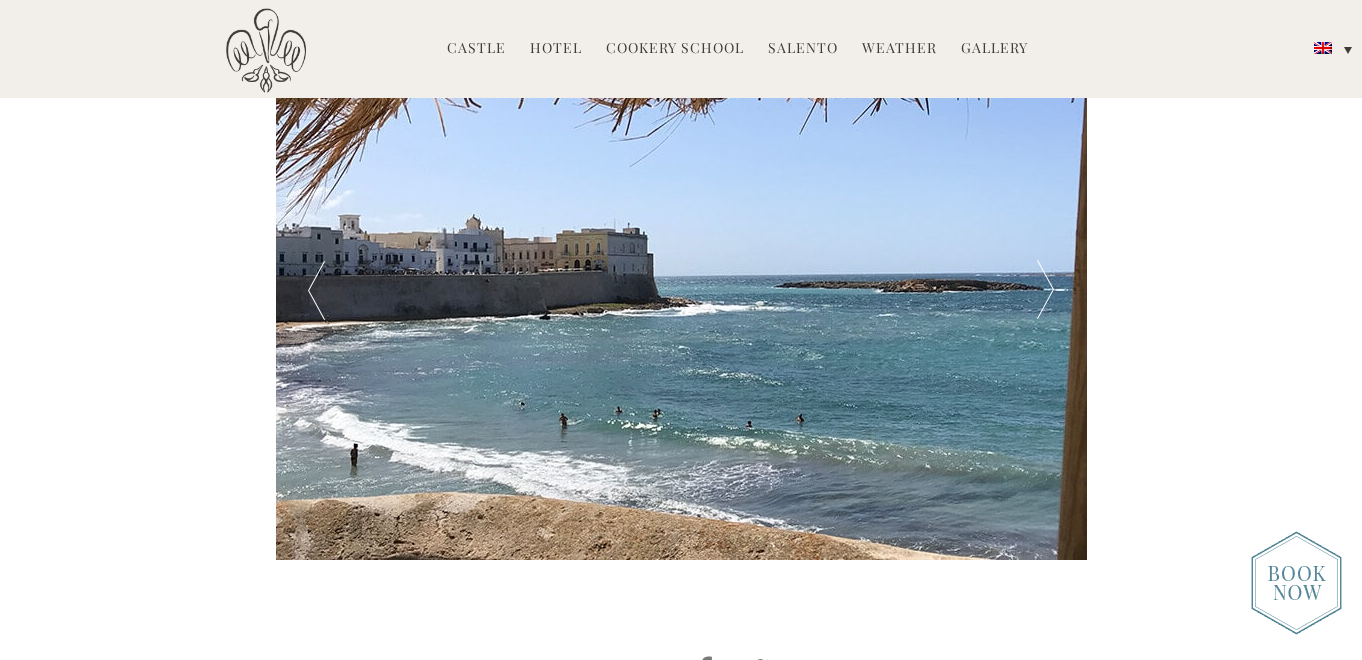 click at bounding box center (1045, 290) 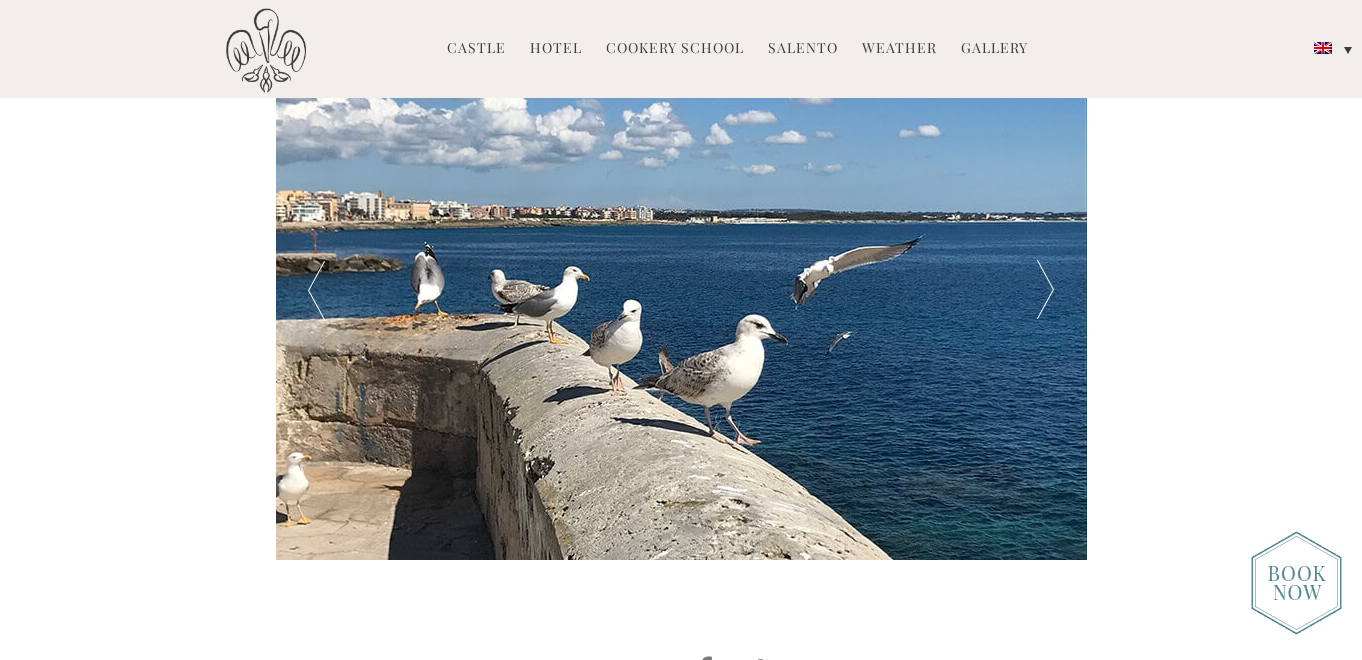 click at bounding box center [1045, 290] 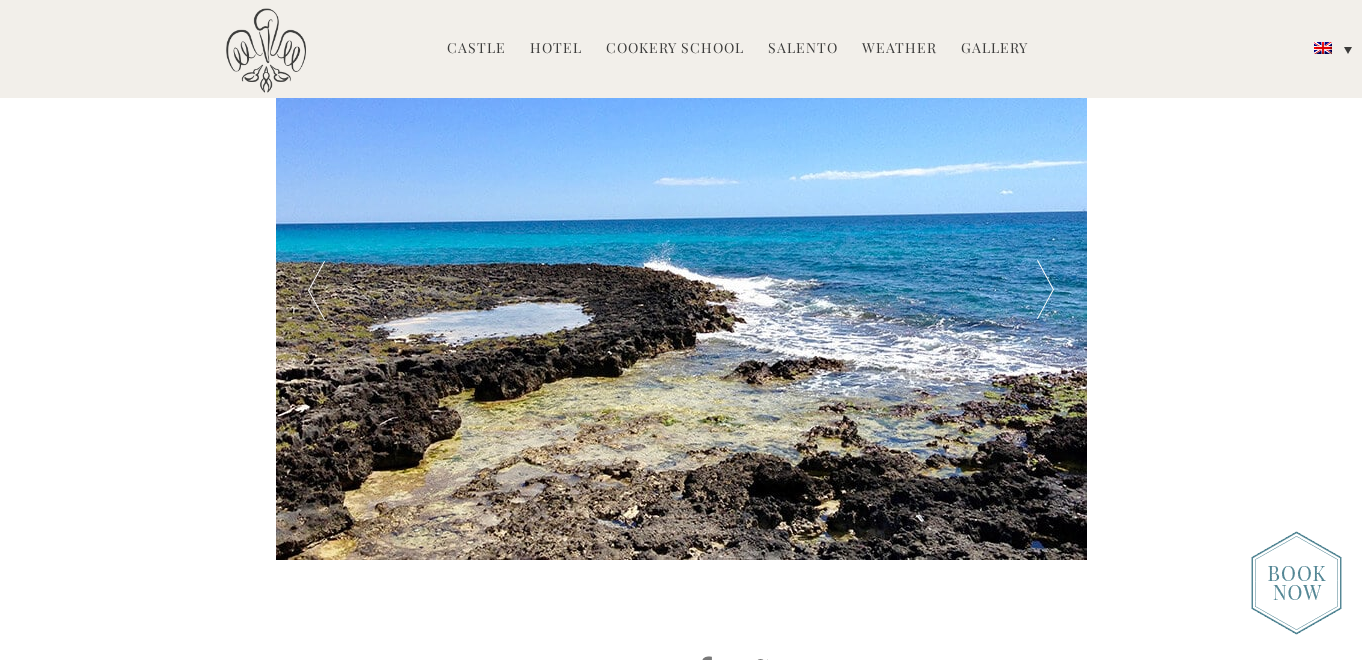 click at bounding box center (1045, 290) 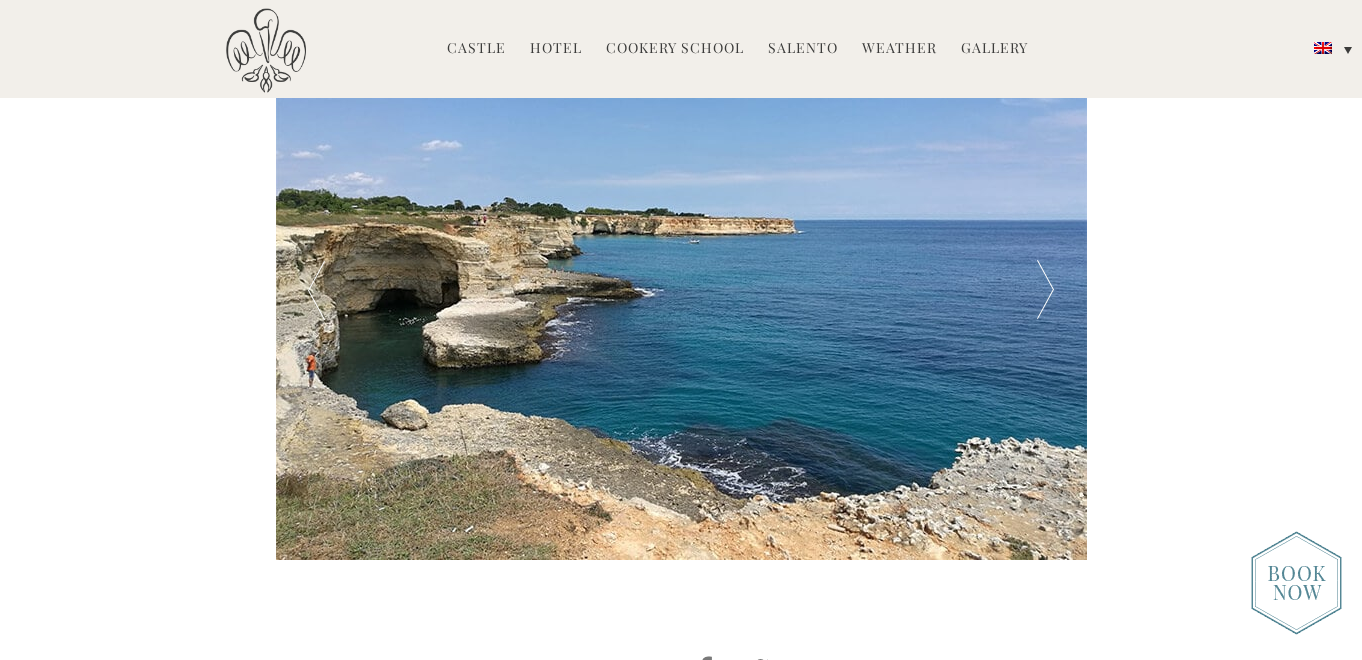 click at bounding box center (1045, 290) 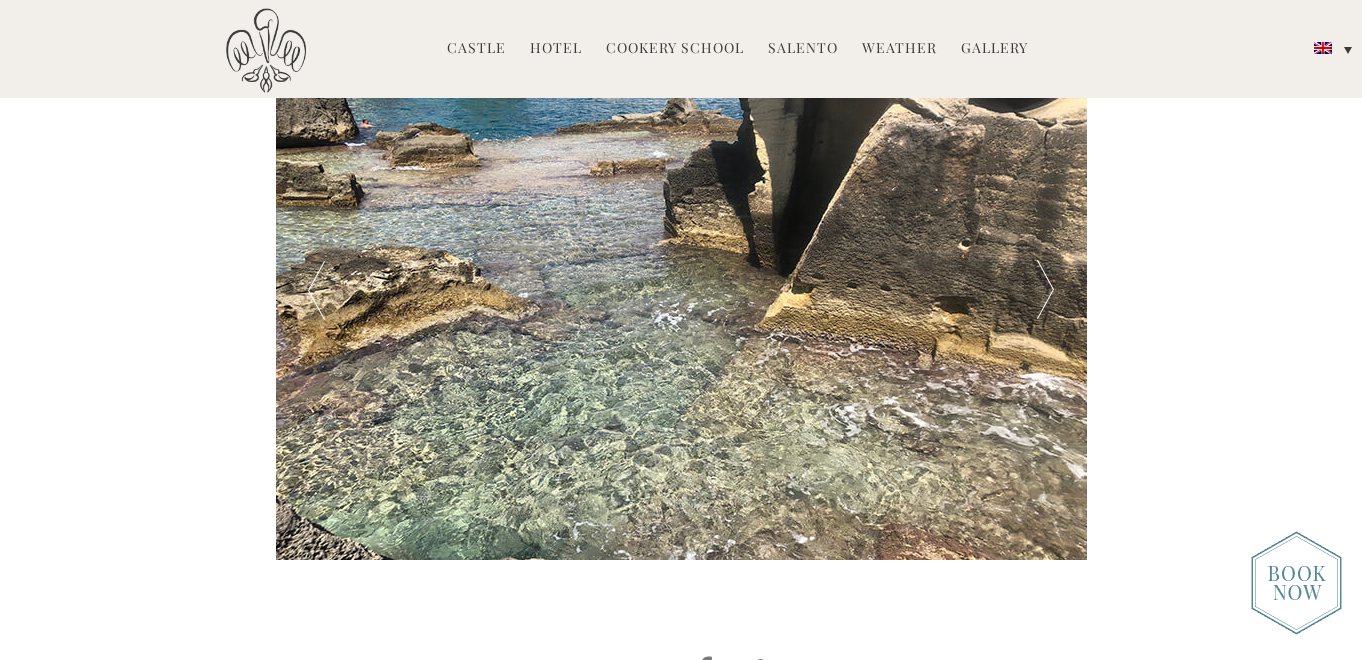 click at bounding box center (1045, 290) 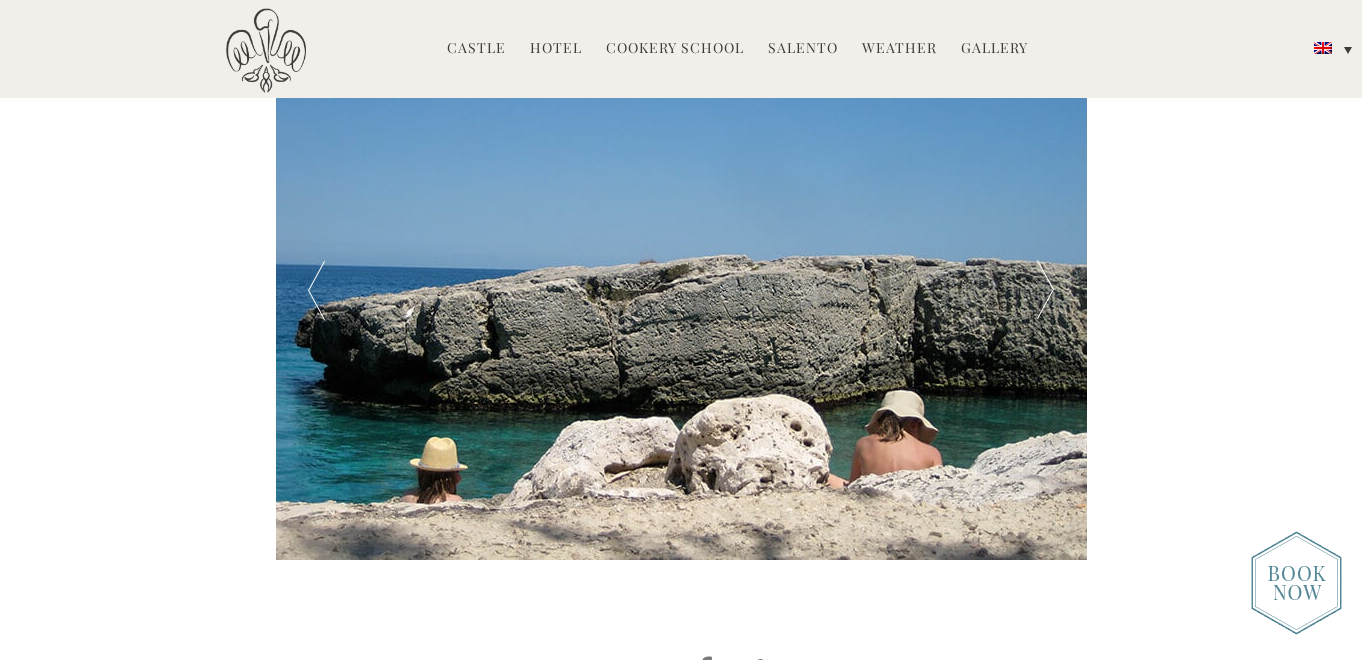 click at bounding box center (1045, 290) 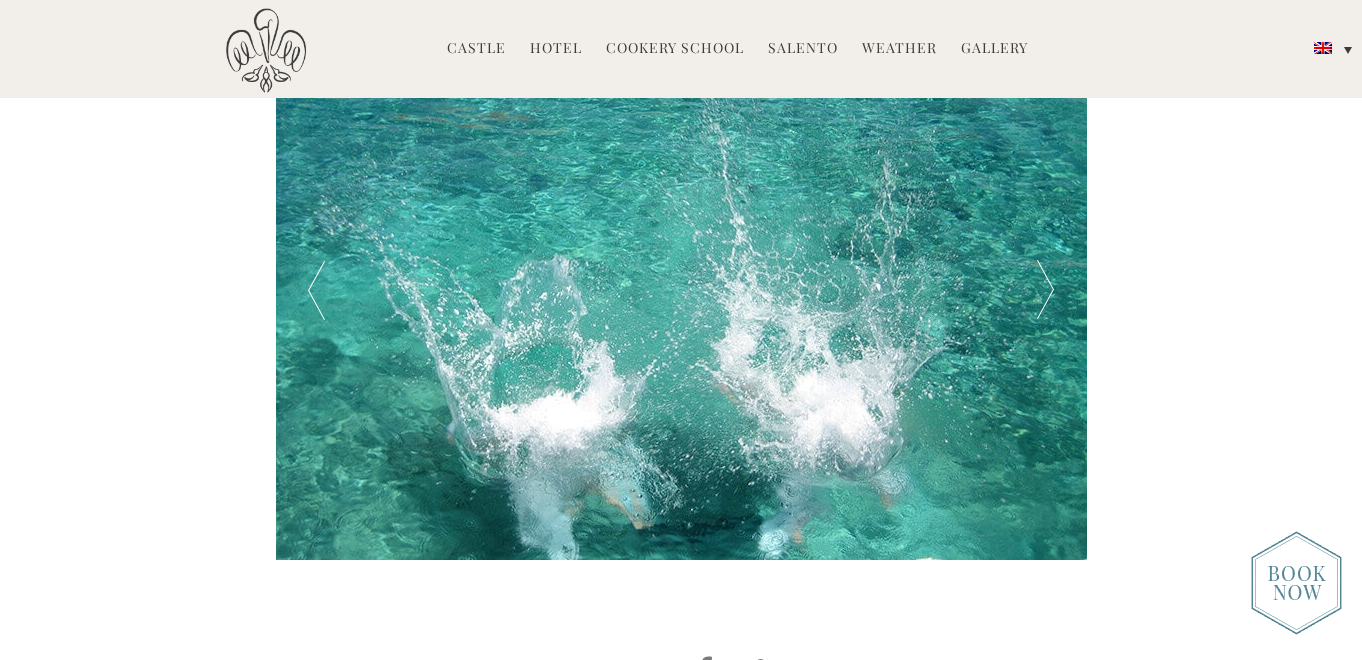 click at bounding box center [1045, 290] 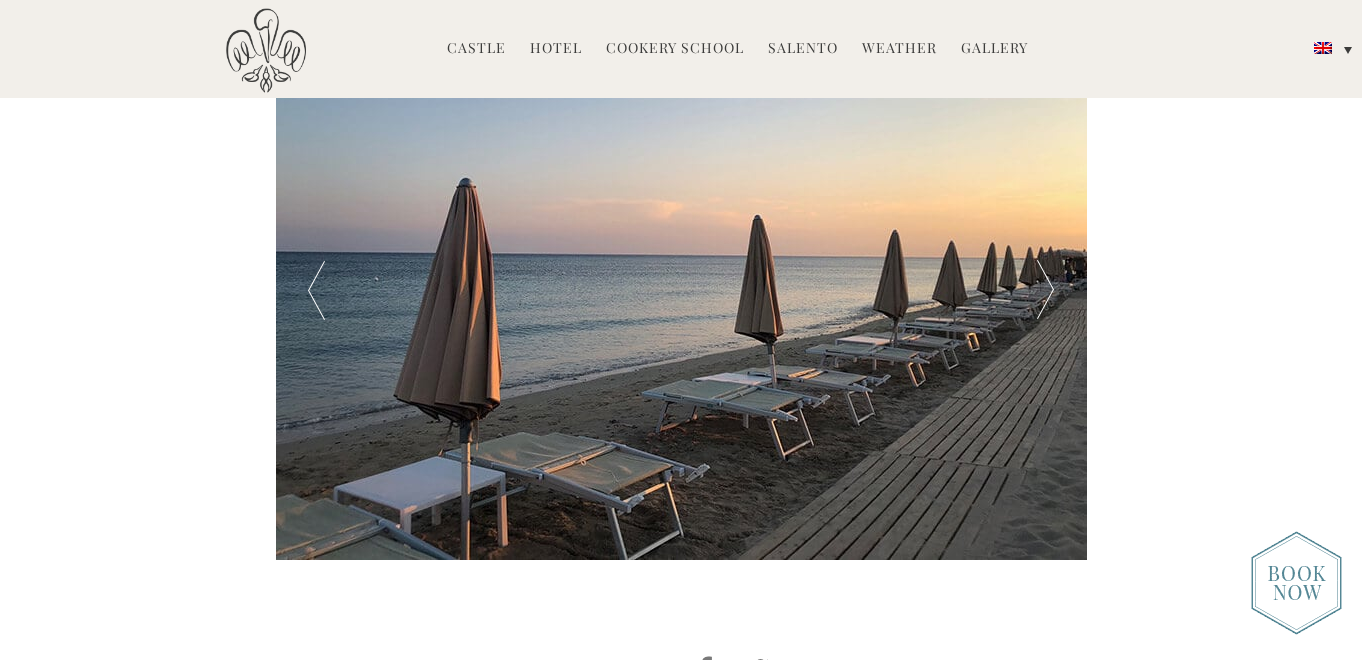 click at bounding box center [1045, 290] 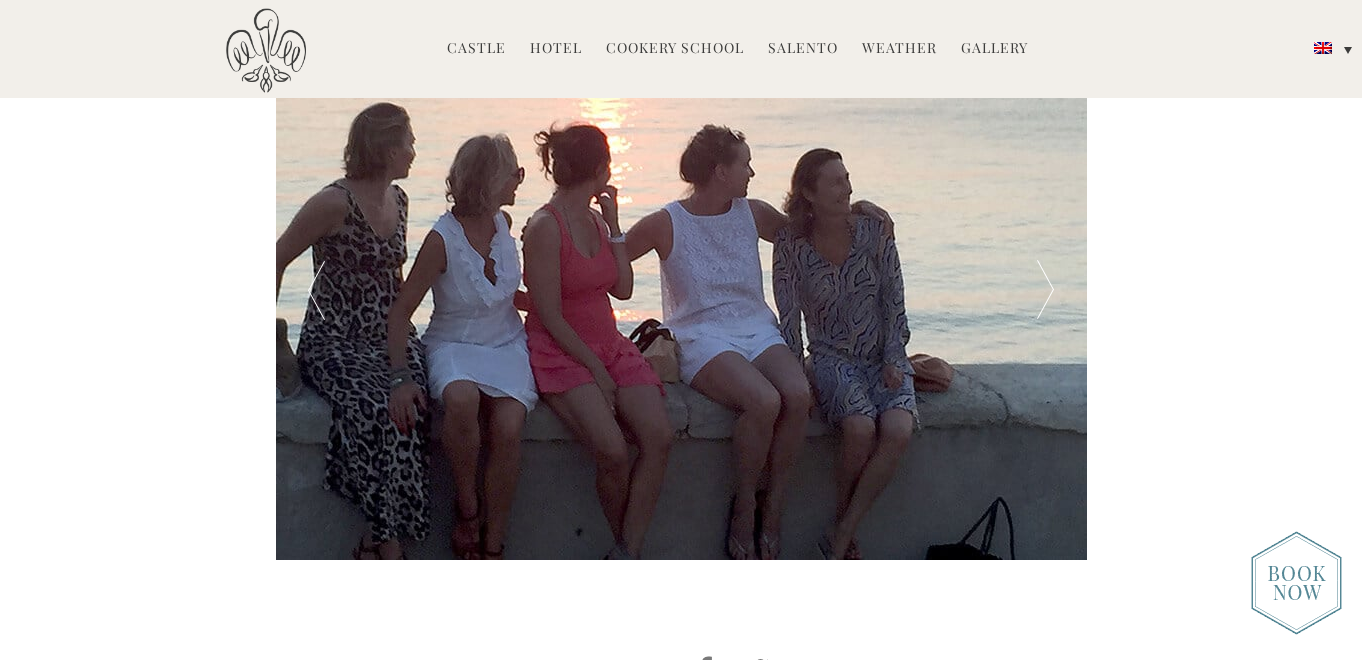 click at bounding box center [1045, 290] 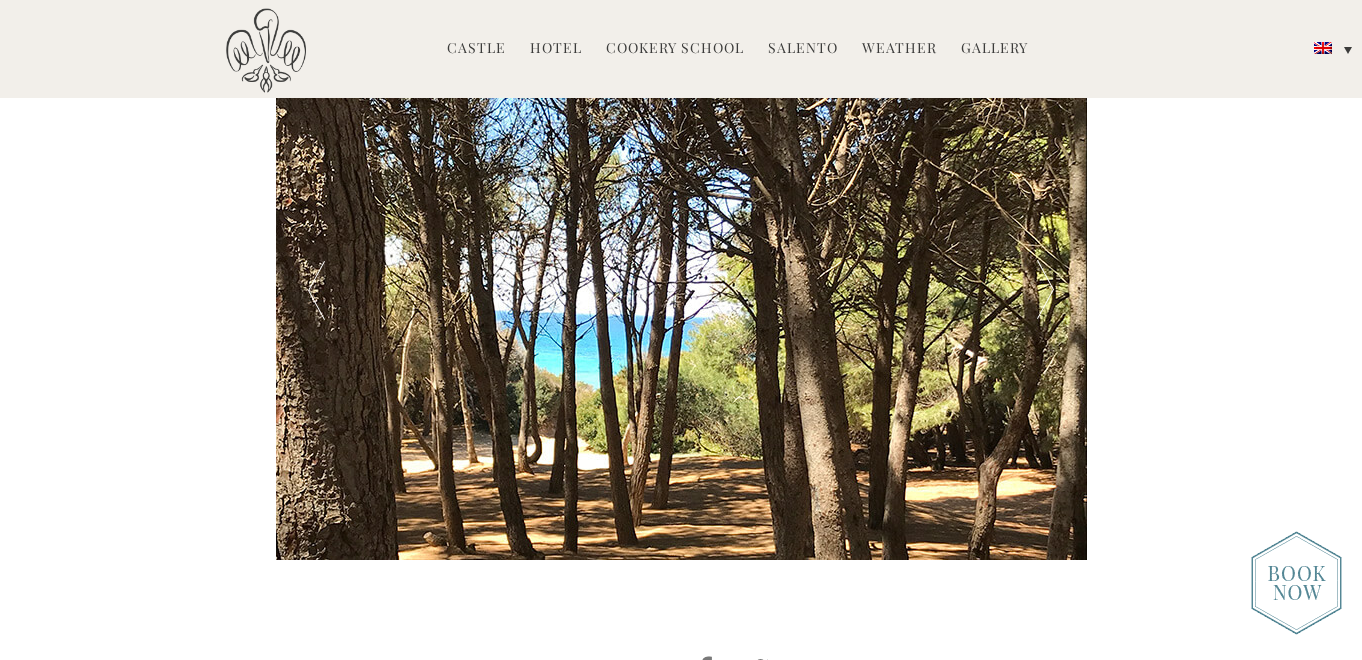 click at bounding box center [1045, 290] 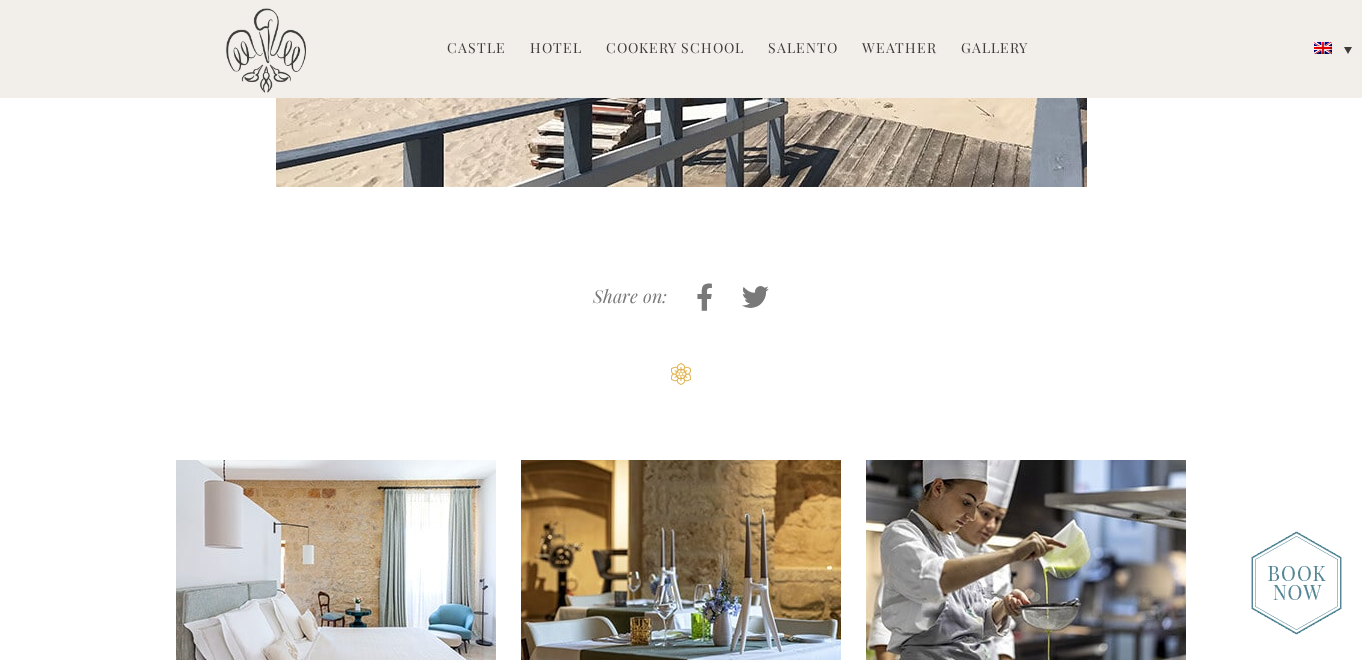 scroll, scrollTop: 1548, scrollLeft: 0, axis: vertical 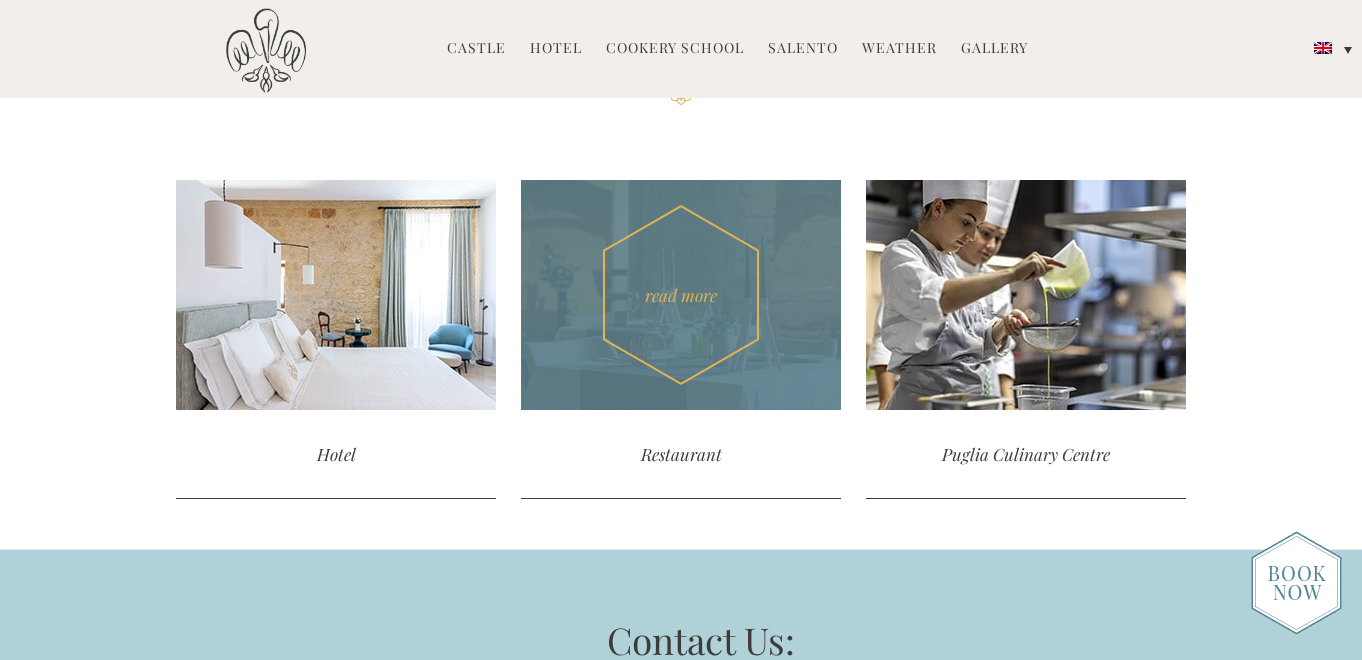 click on "read more" at bounding box center (681, 295) 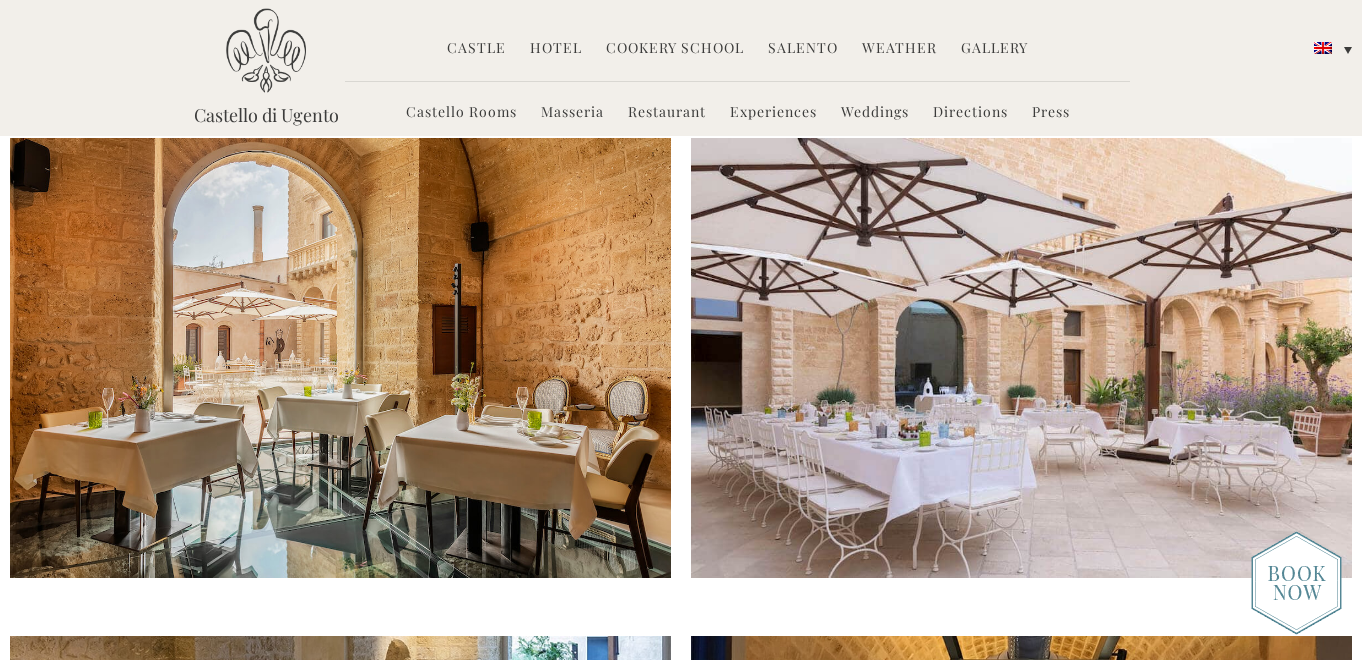 scroll, scrollTop: 0, scrollLeft: 0, axis: both 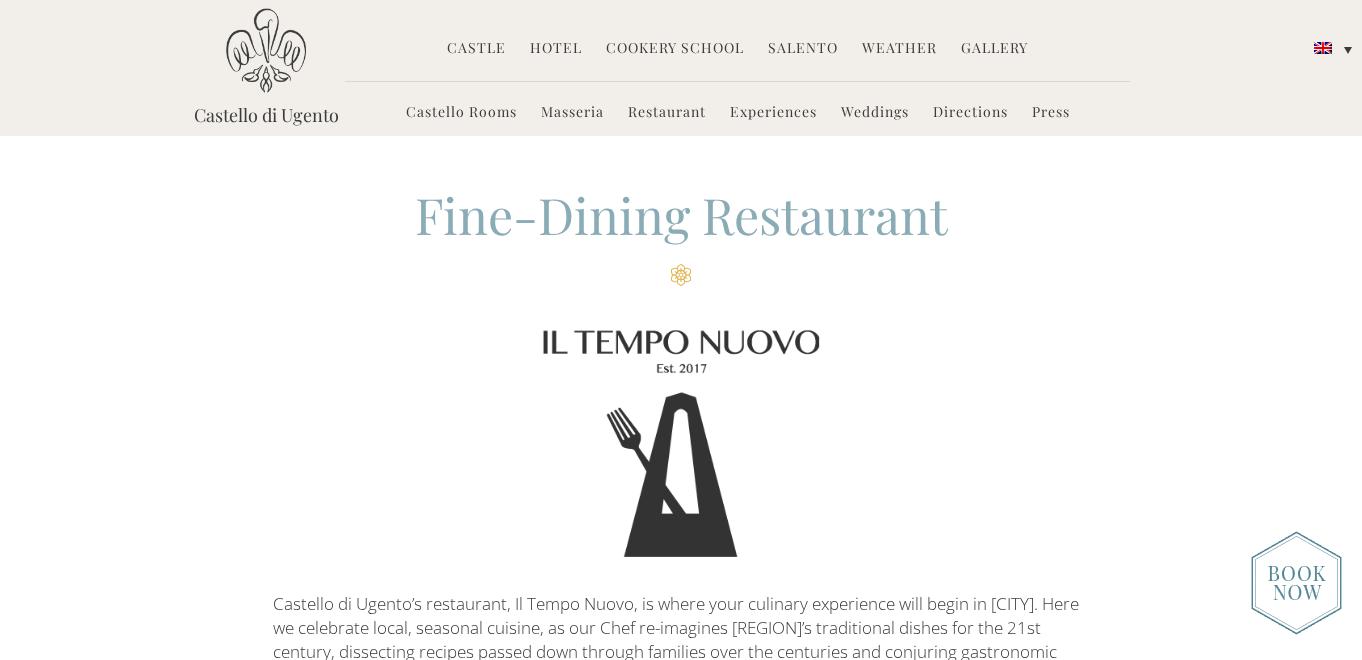 click on "Masseria" at bounding box center (572, 113) 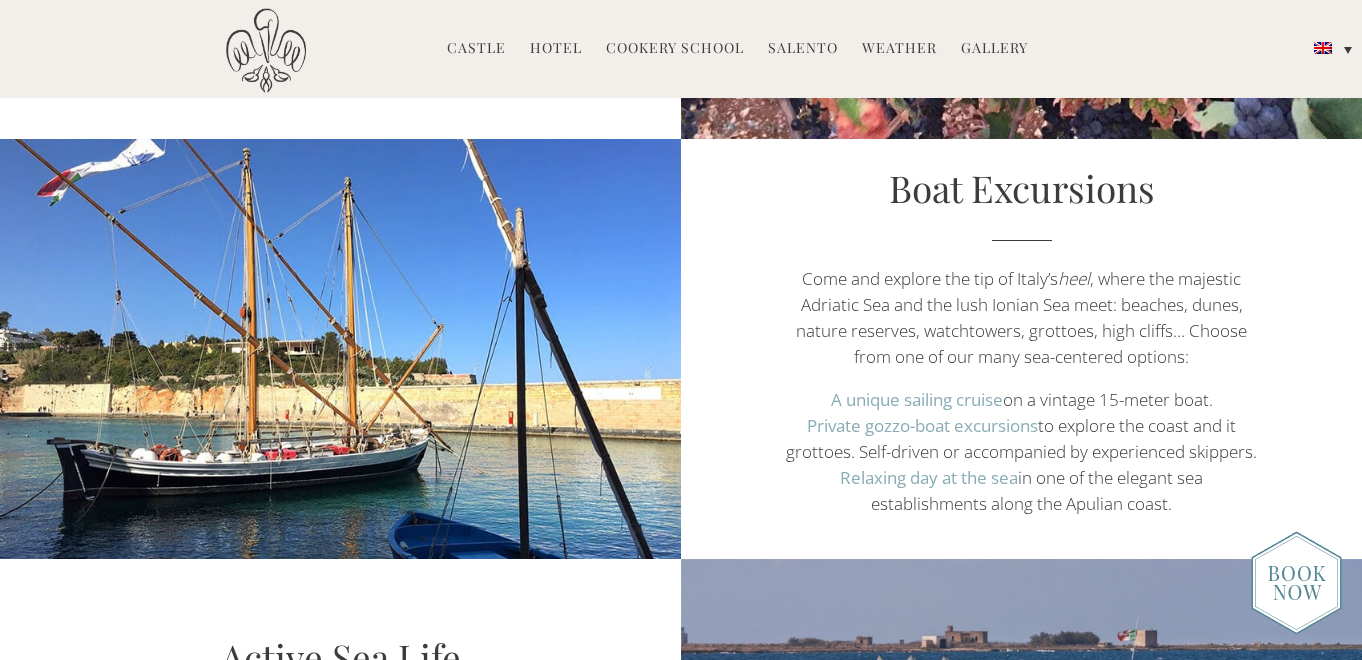 scroll, scrollTop: 2975, scrollLeft: 0, axis: vertical 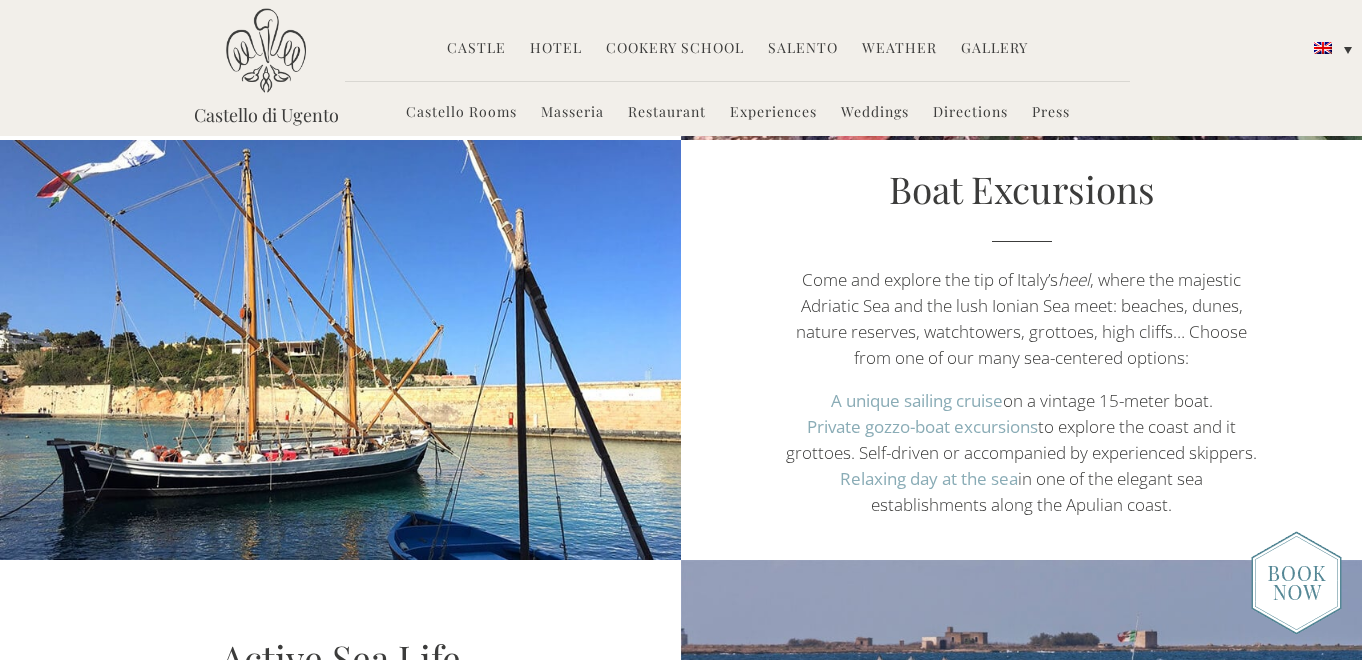 click on "Private gozzo-boat excursions" at bounding box center (922, 426) 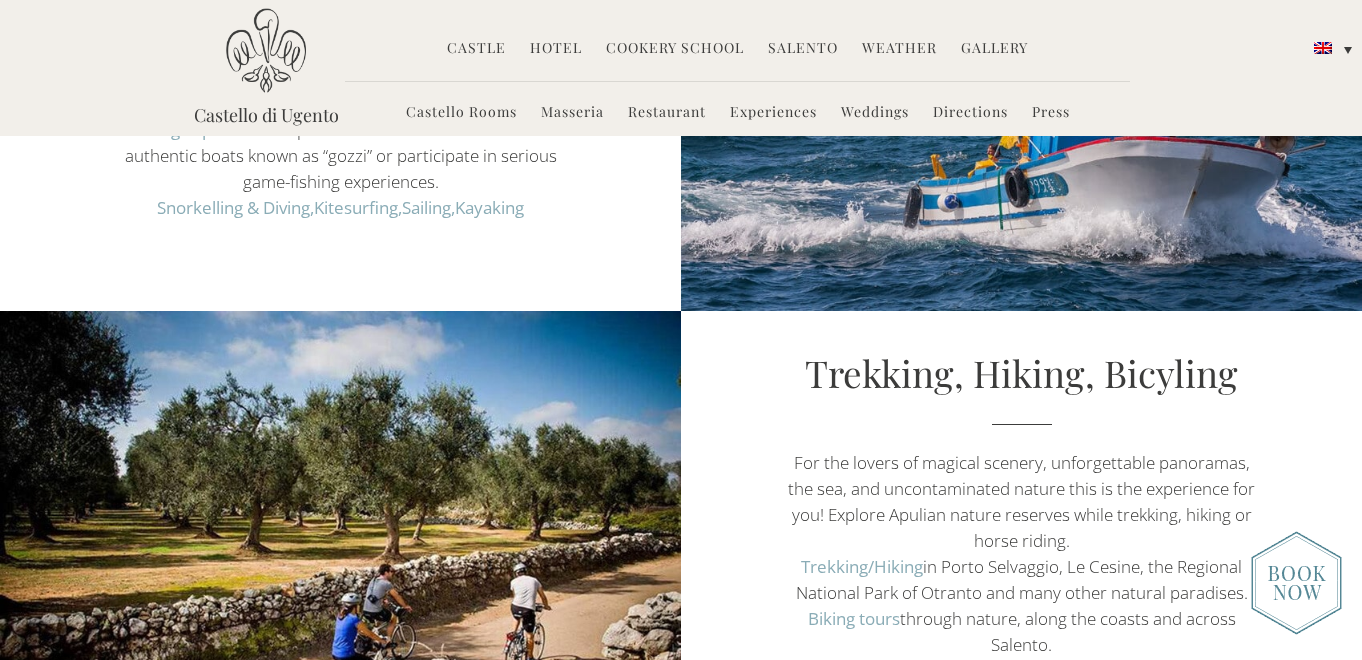 scroll, scrollTop: 3668, scrollLeft: 0, axis: vertical 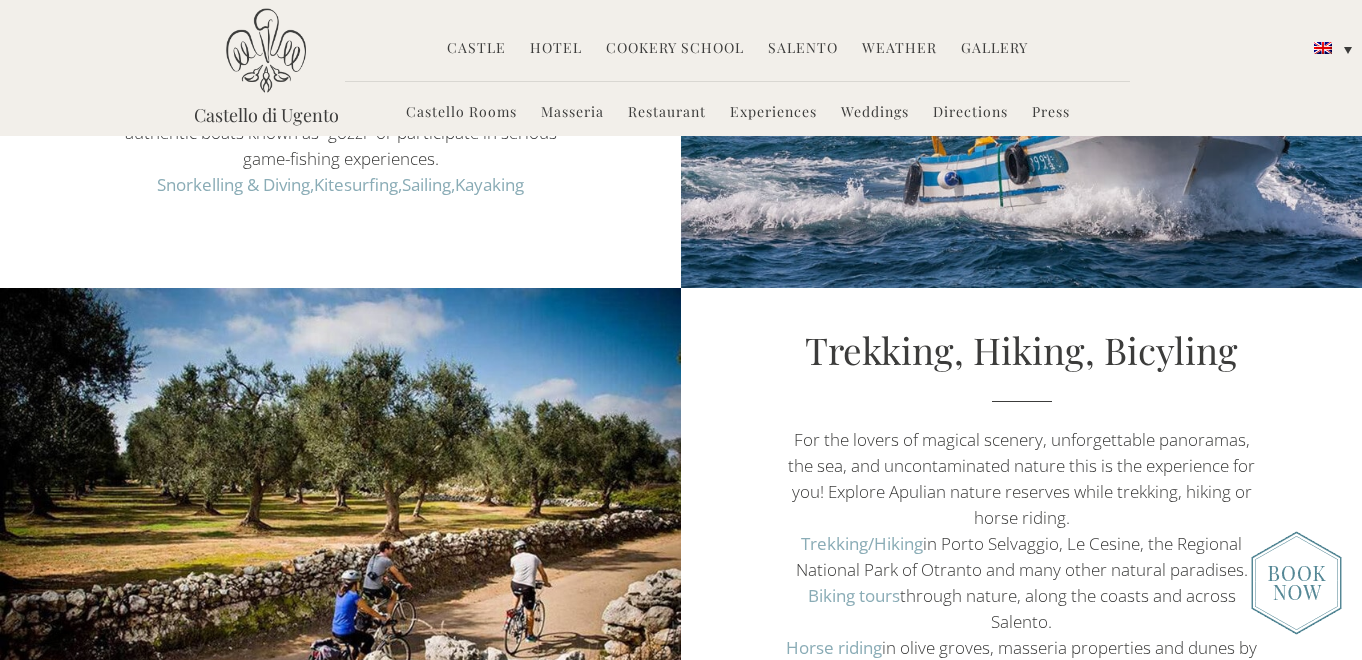 click on "Snorkelling & Diving," at bounding box center (235, 184) 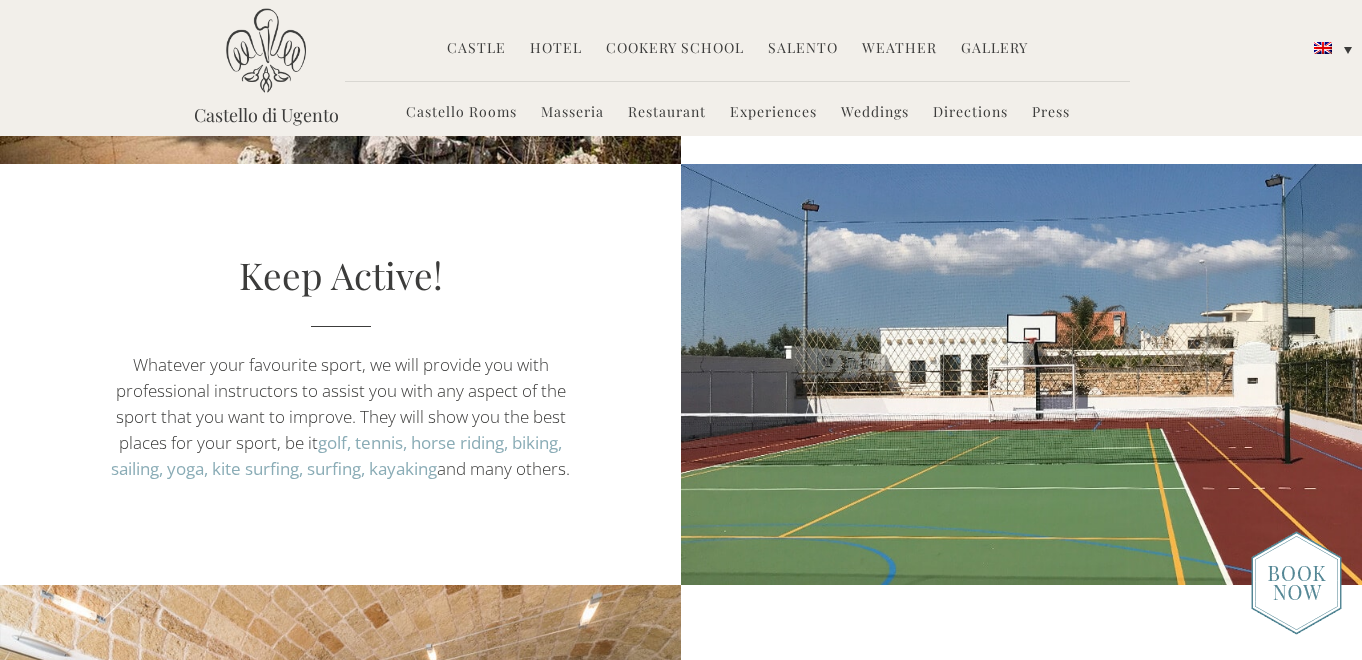 scroll, scrollTop: 4244, scrollLeft: 0, axis: vertical 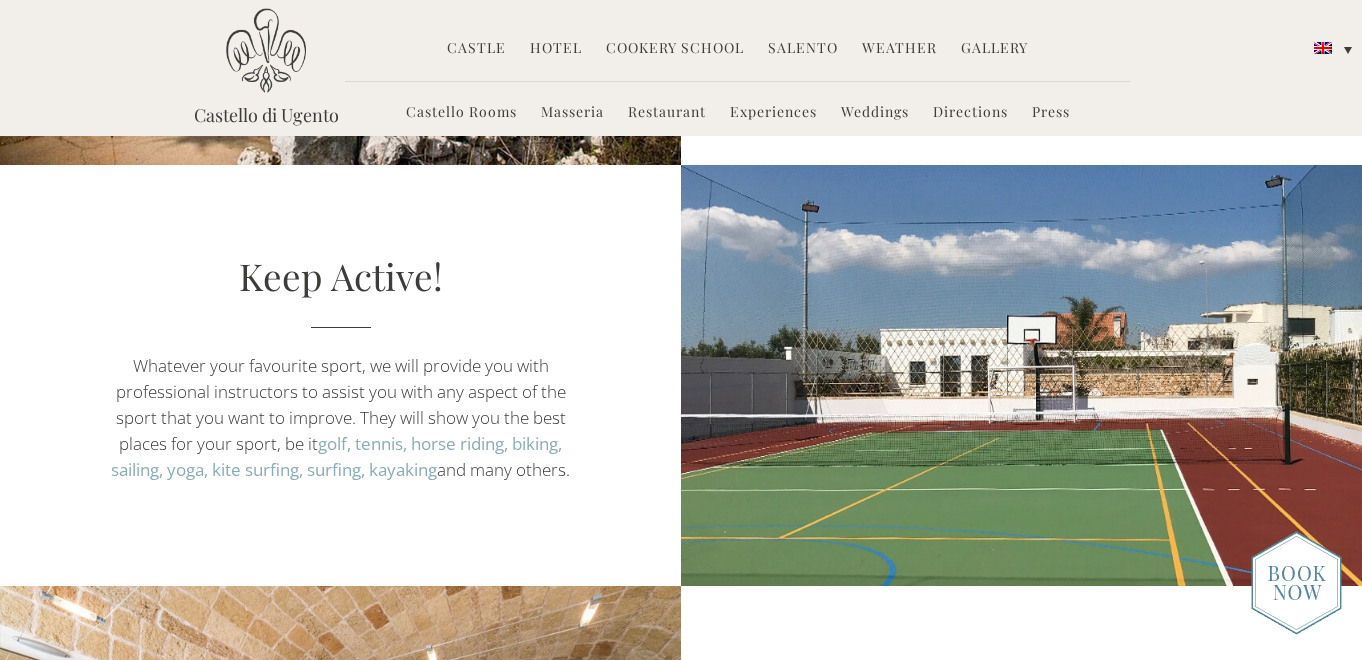 click on "Keep Active!
Whatever your favourite sport, we will provide you with professional instructors to assist you with any aspect of the sport that you want to improve. They will show you the best places for your sport, be it  golf, tennis, horse riding, biking, sailing, yoga,   kite surfing, surfing, kayaking  and many others." at bounding box center (340, 376) 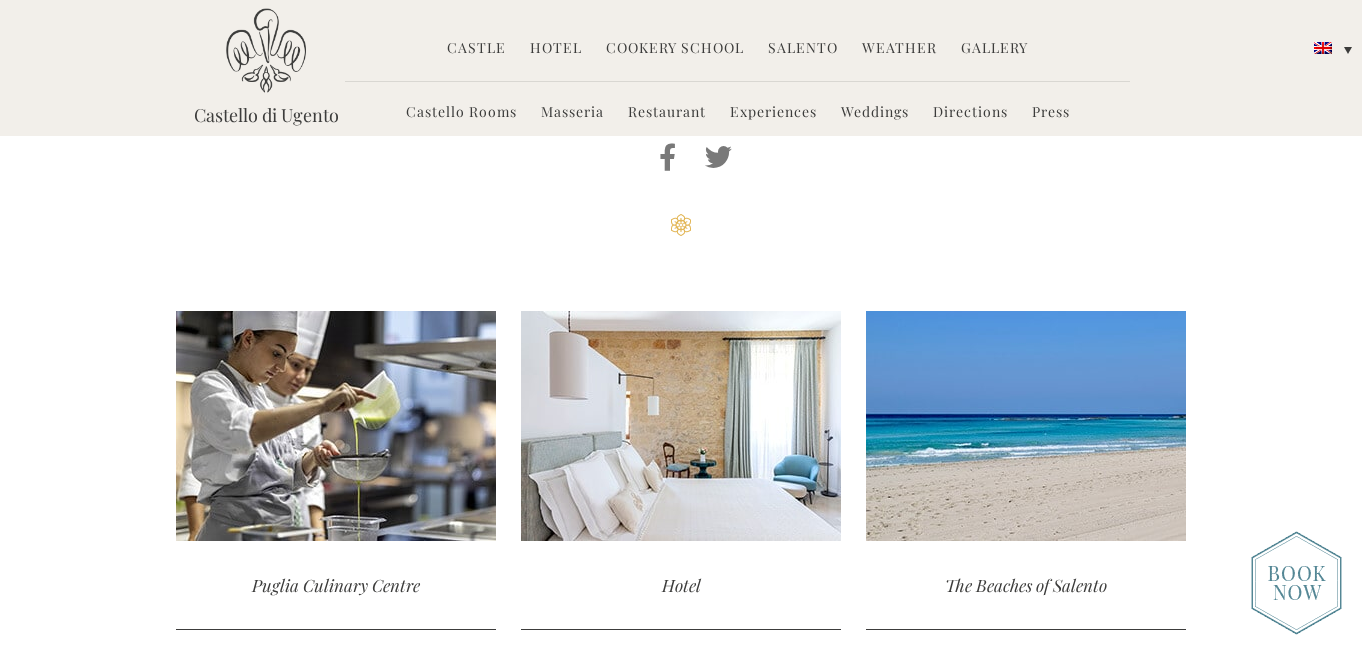 scroll, scrollTop: 5609, scrollLeft: 0, axis: vertical 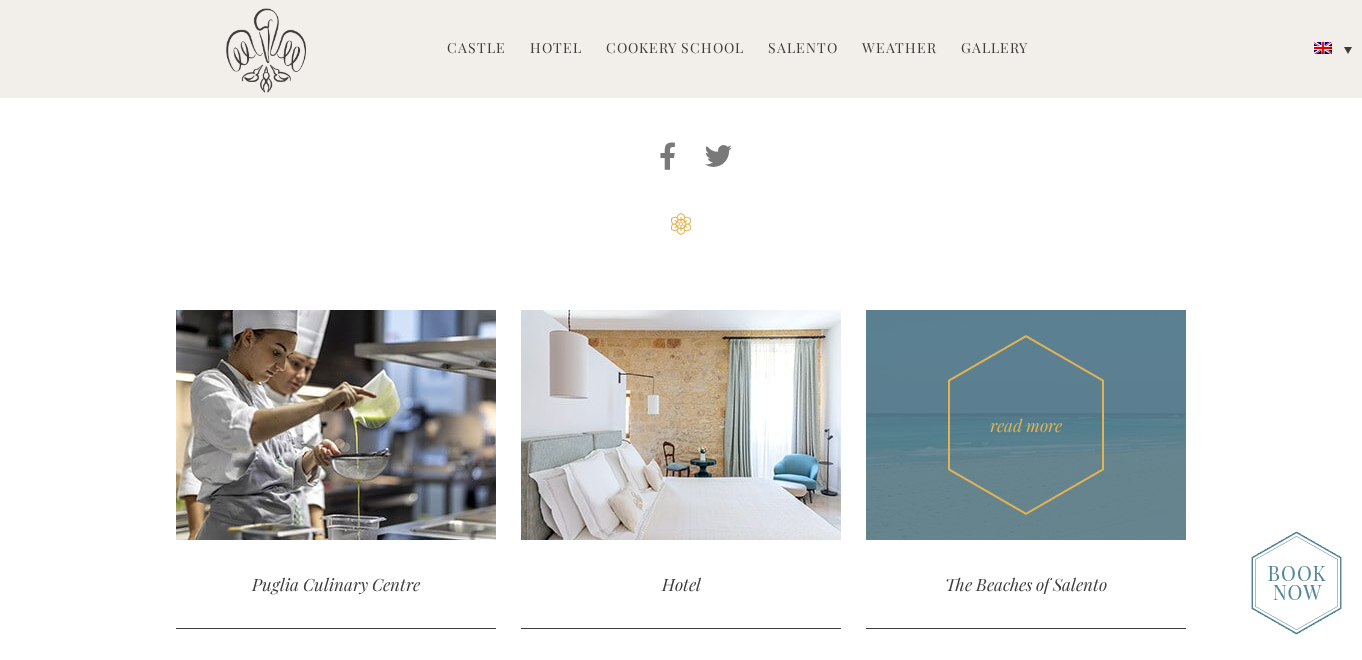 click on "read more" at bounding box center [1026, 425] 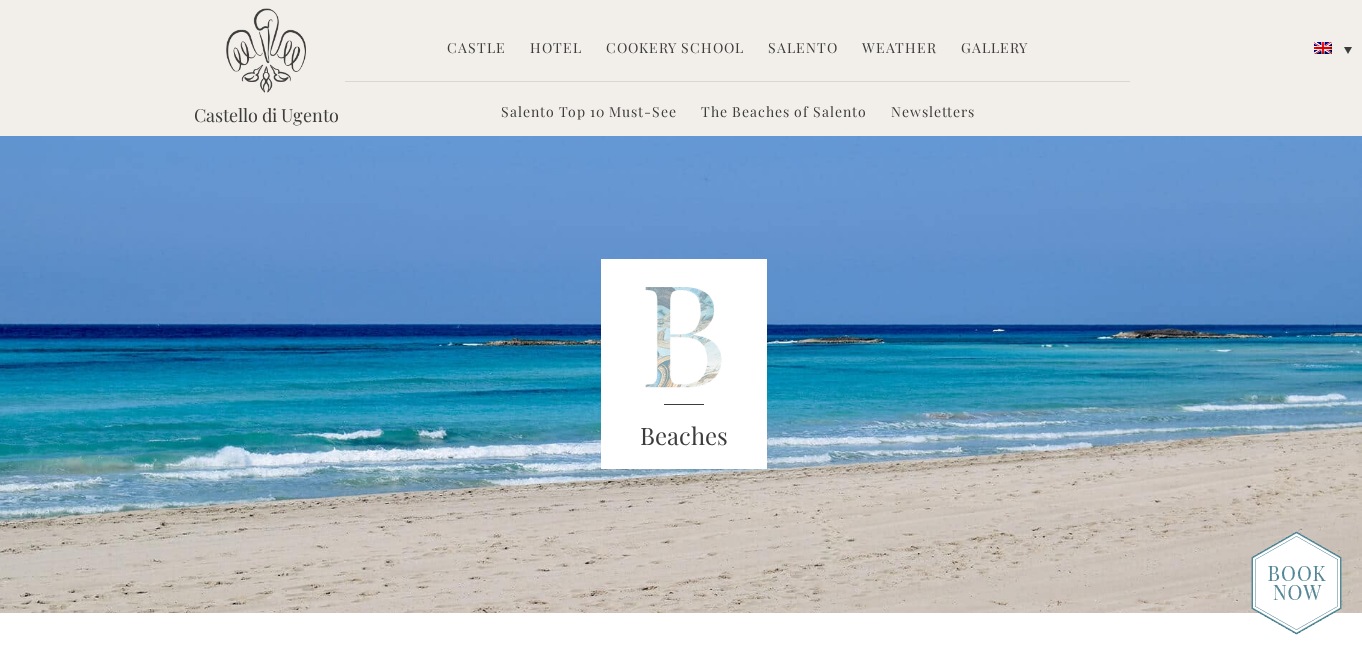 scroll, scrollTop: 0, scrollLeft: 0, axis: both 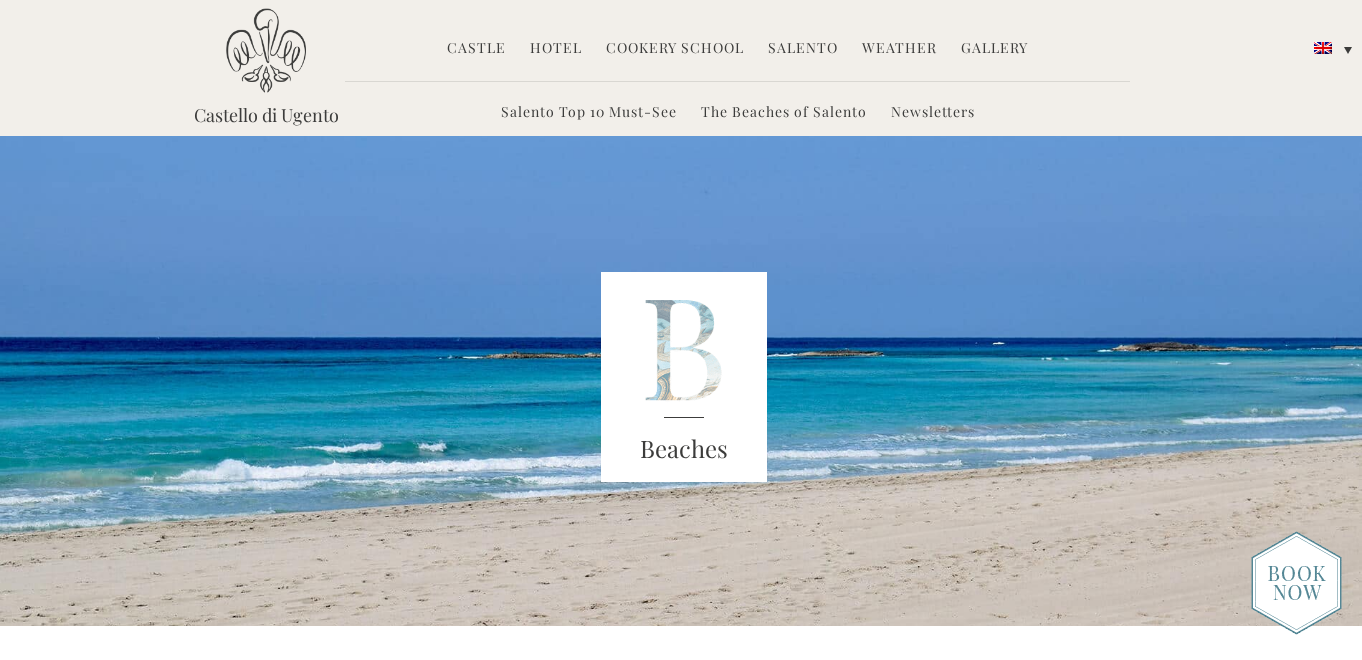 click on "Salento Top 10 Must-See" at bounding box center [589, 113] 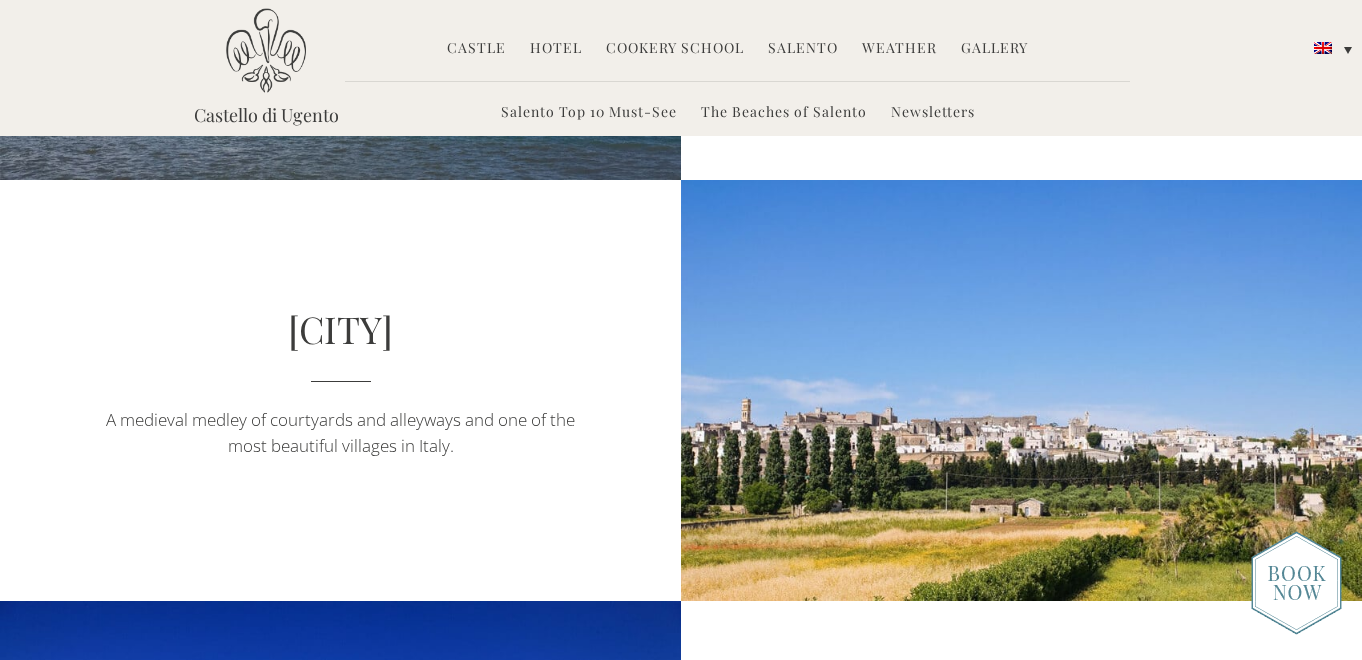 scroll, scrollTop: 1857, scrollLeft: 0, axis: vertical 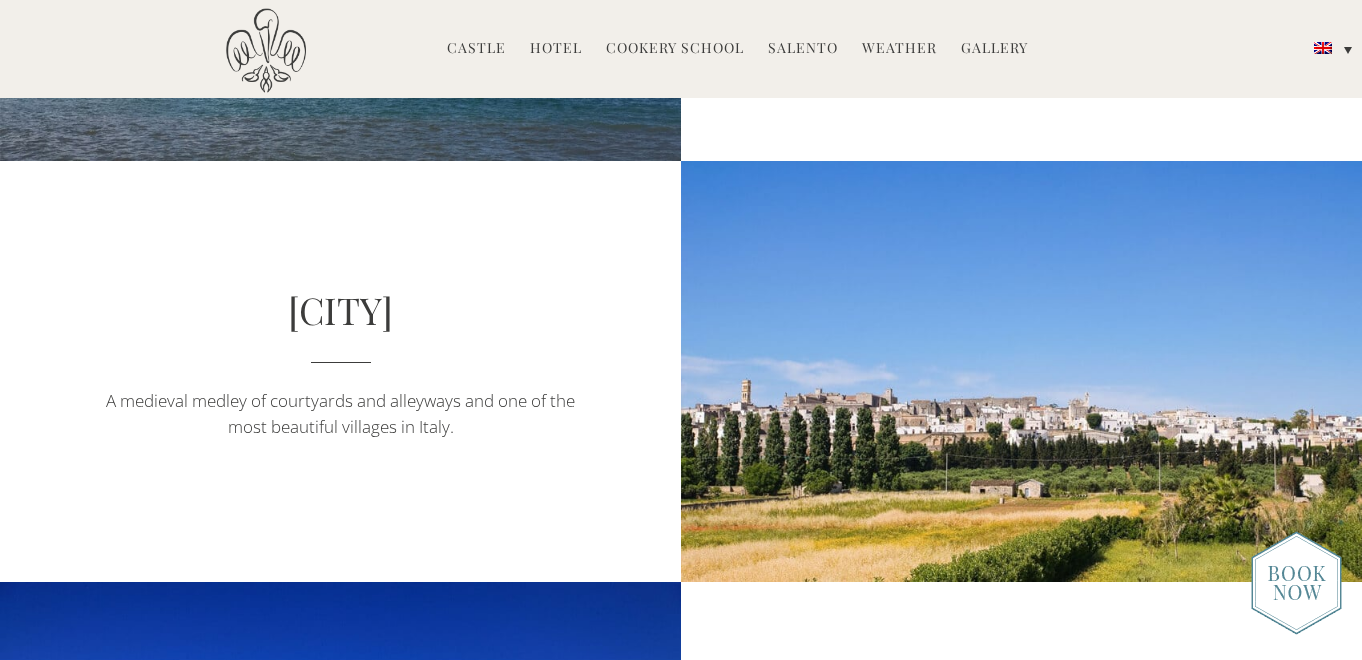 click on "Specchia
A medieval medley of courtyards and alleyways and one of the most beautiful villages in Italy." at bounding box center [340, 371] 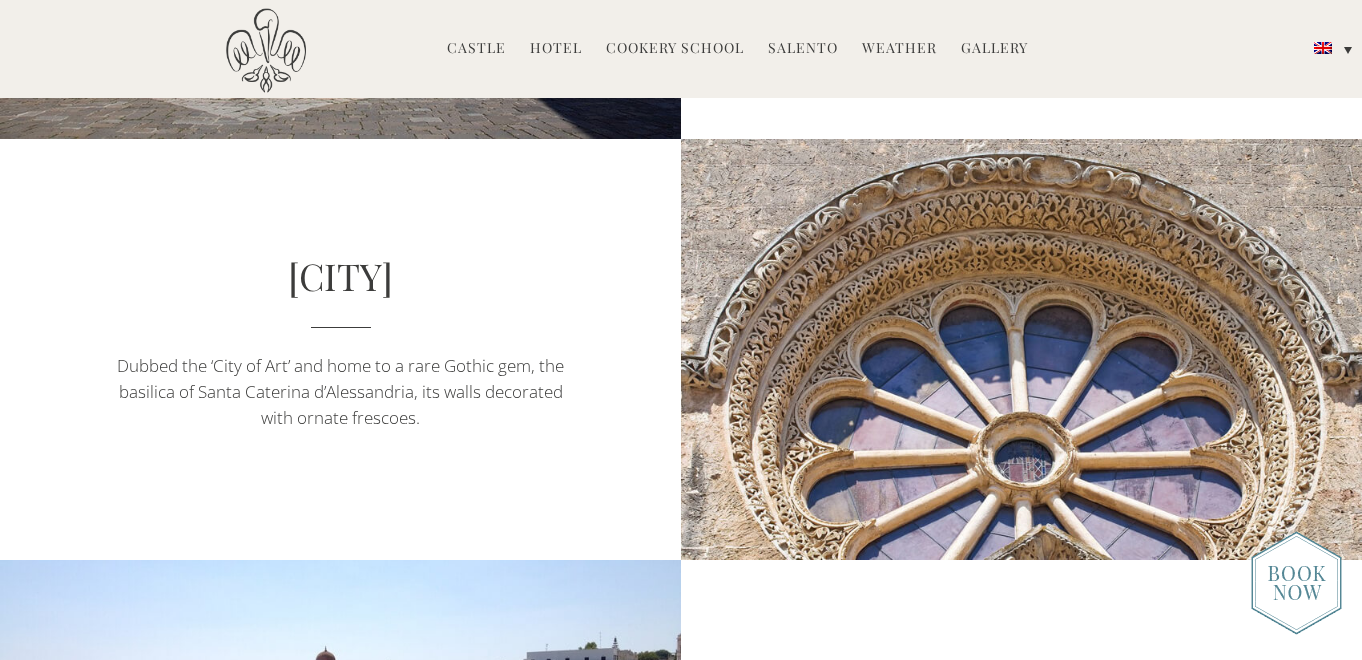 scroll, scrollTop: 2721, scrollLeft: 0, axis: vertical 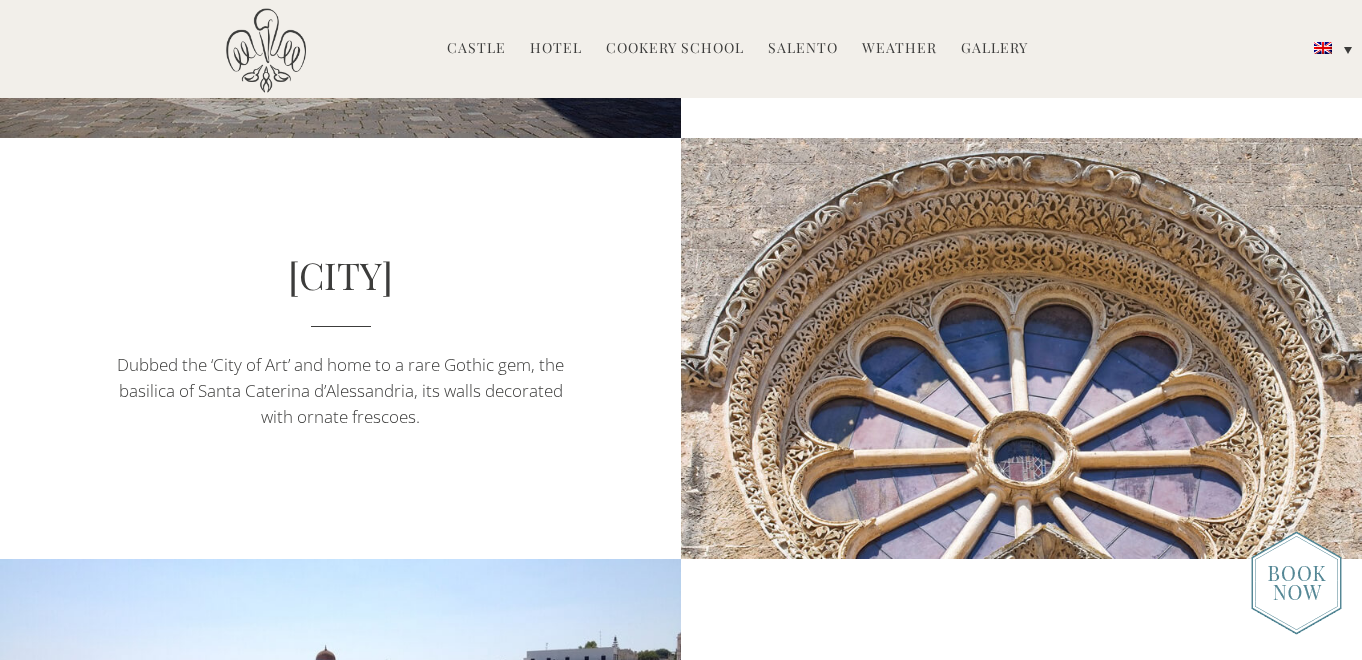 drag, startPoint x: 433, startPoint y: 276, endPoint x: 249, endPoint y: 271, distance: 184.06792 